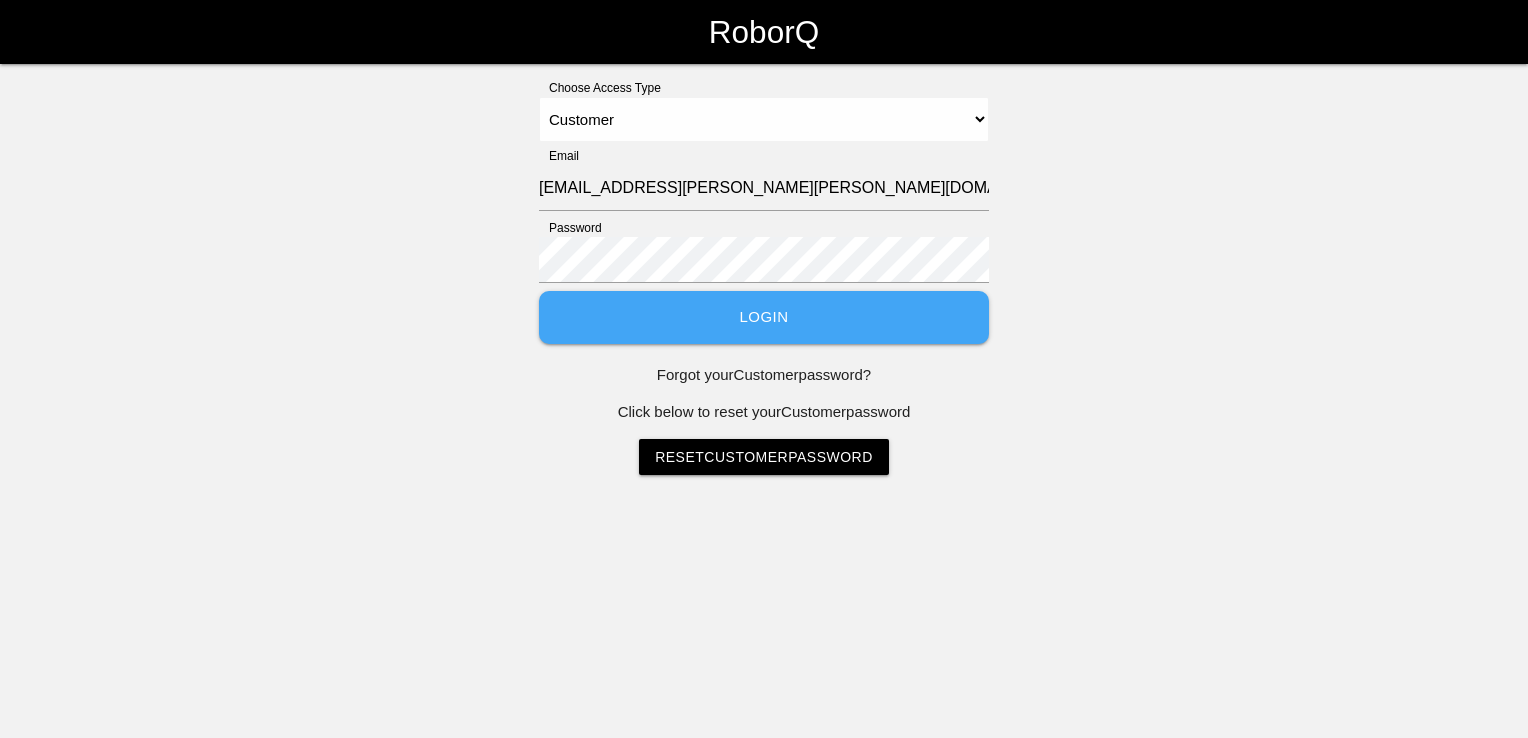 select on "Customer" 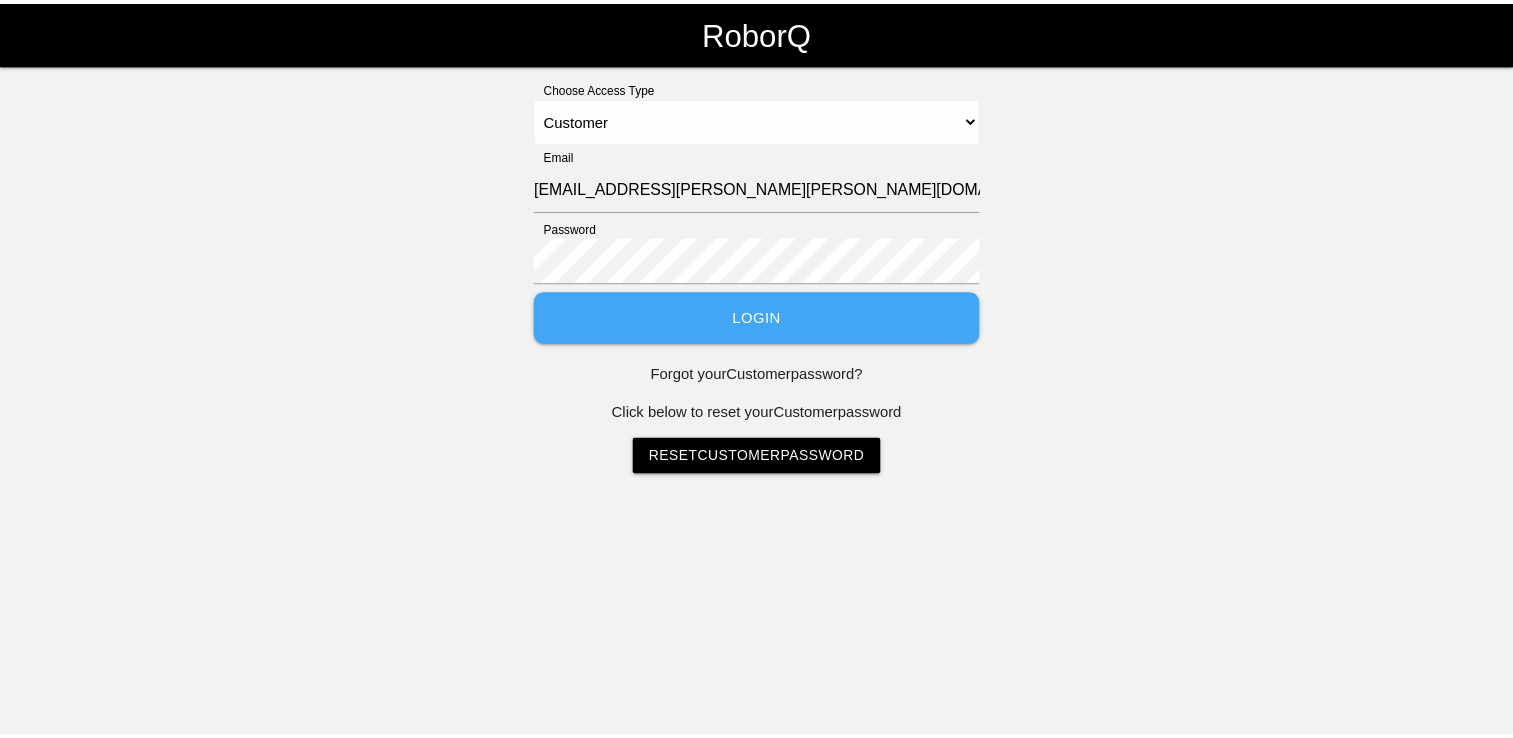 scroll, scrollTop: 0, scrollLeft: 0, axis: both 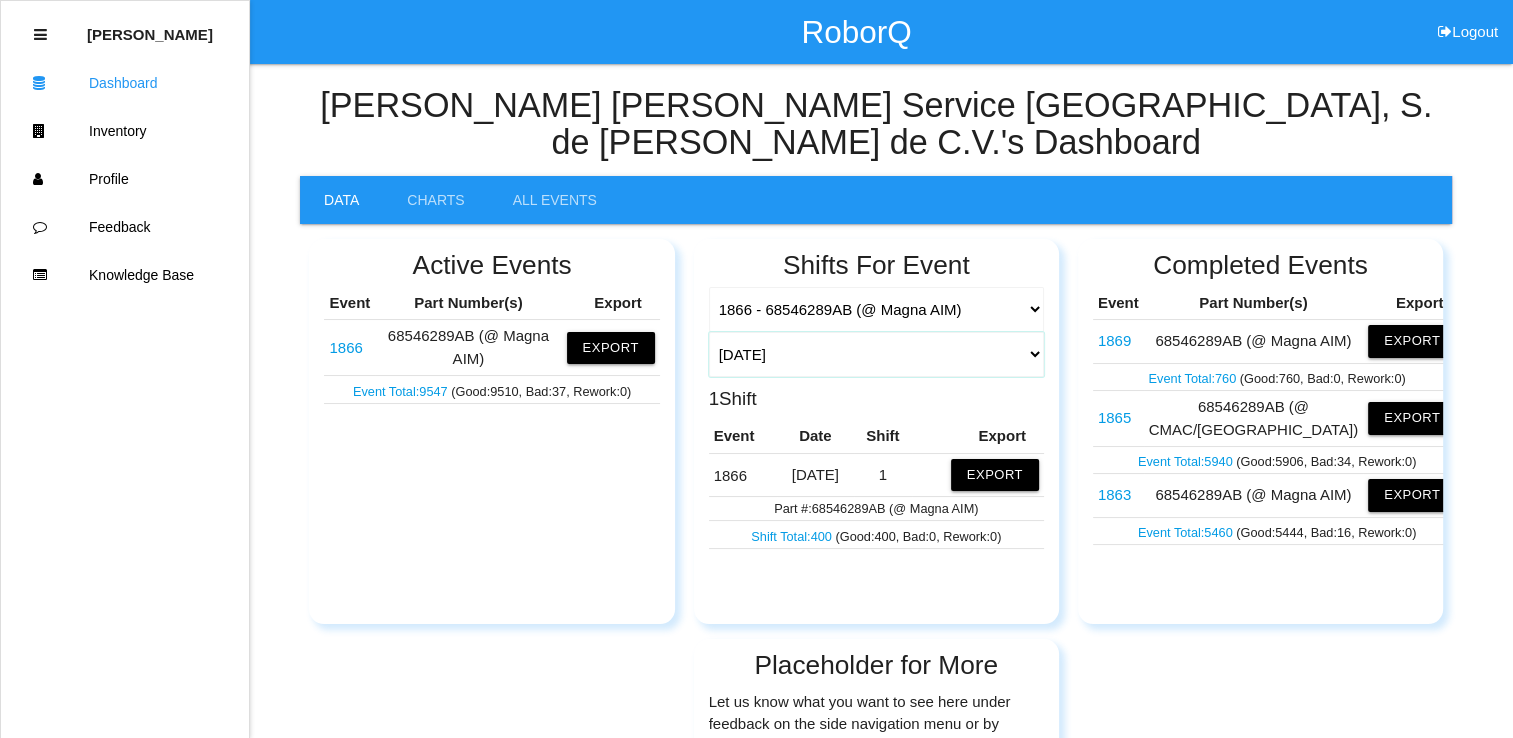 click on "[DATE] [DATE] Range Last 7 days (07/21-07/28) Last 30 days (06/28-07/28) Last 60 days (05/29-07/28) Last 90 days (04/29-07/28)  Any Day" at bounding box center [876, 354] 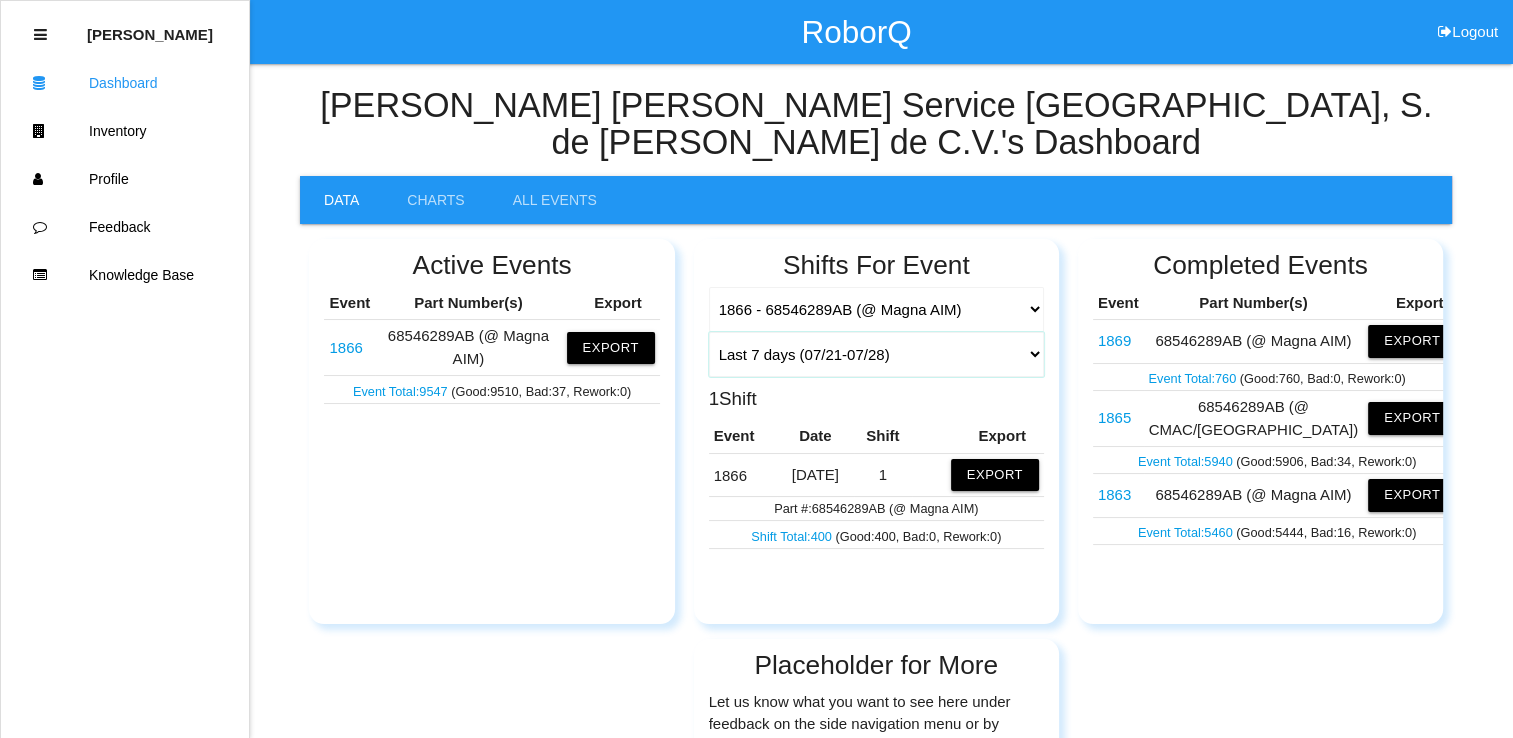 click on "[DATE] [DATE] Range Last 7 days (07/21-07/28) Last 30 days (06/28-07/28) Last 60 days (05/29-07/28) Last 90 days (04/29-07/28)  Any Day" at bounding box center (876, 354) 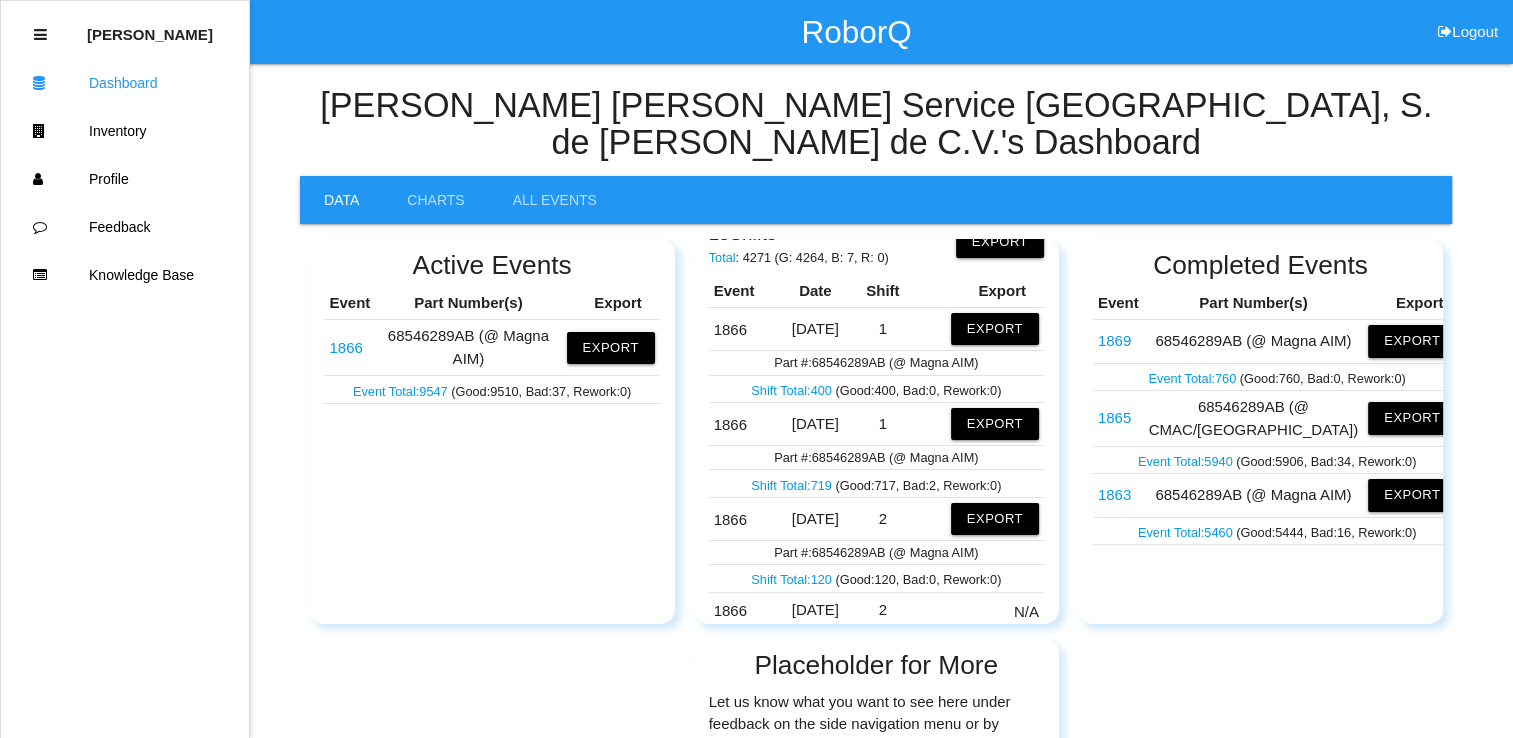 scroll, scrollTop: 200, scrollLeft: 0, axis: vertical 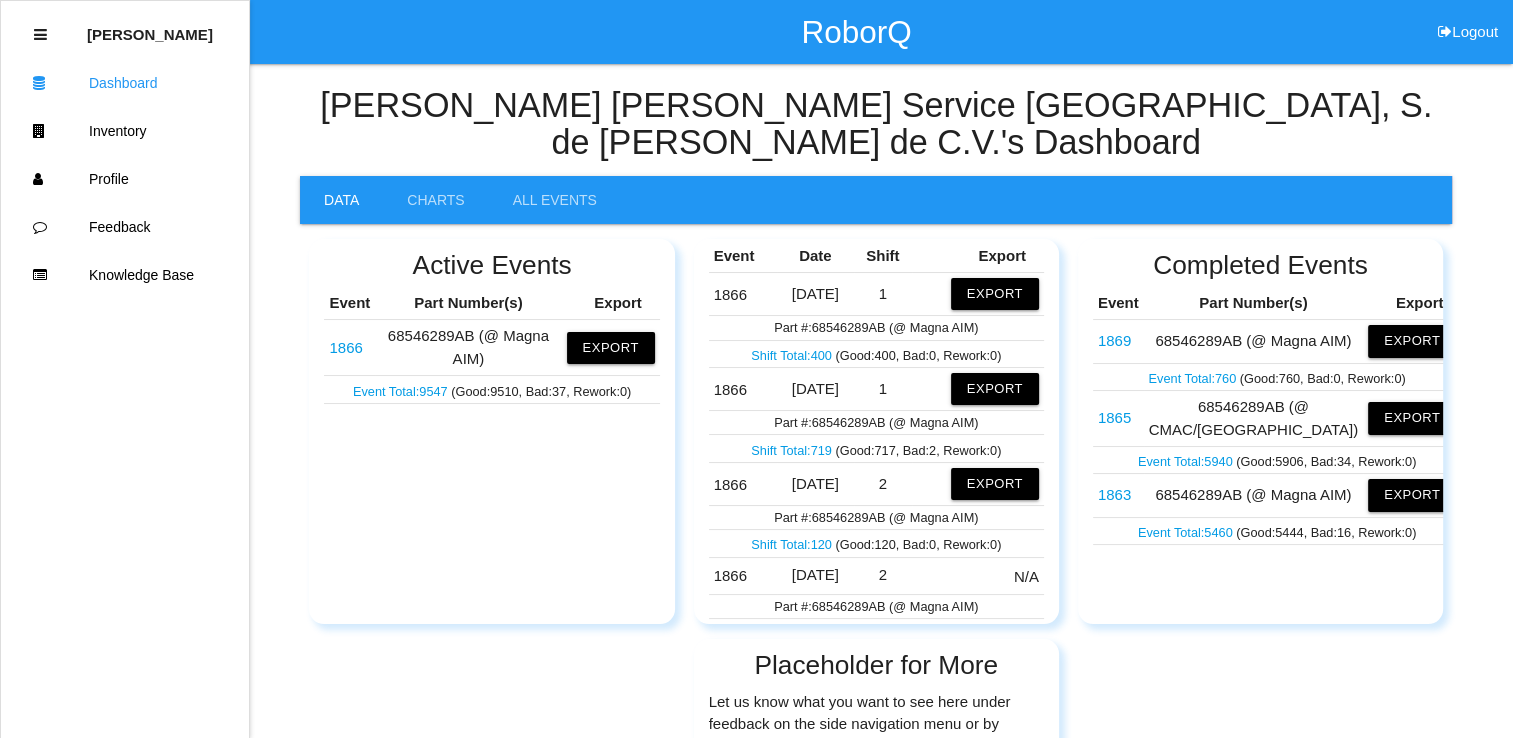 click on "Shift Total:  719" at bounding box center (793, 450) 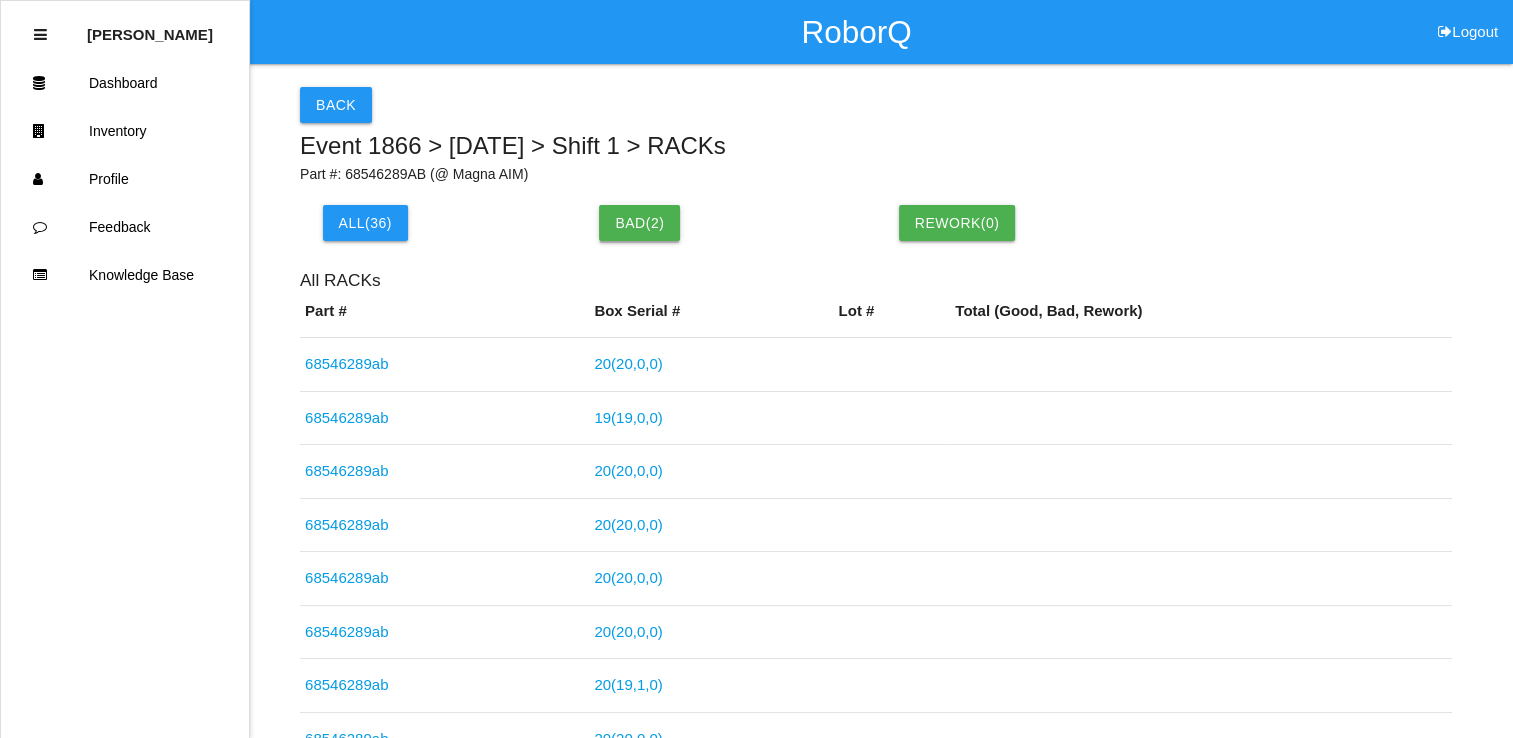 click on "Bad( 2 )" at bounding box center [639, 223] 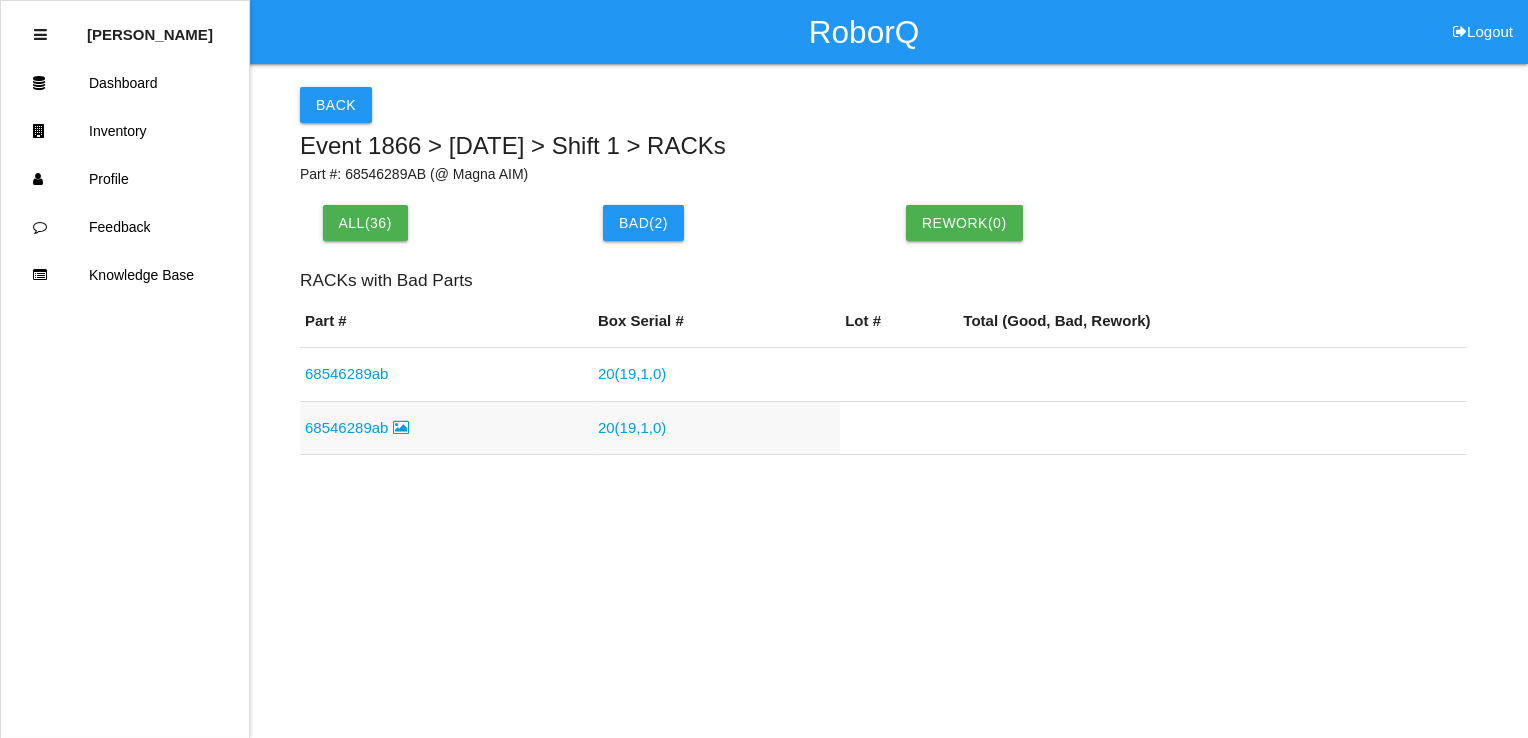 click on "68546289ab" at bounding box center [357, 427] 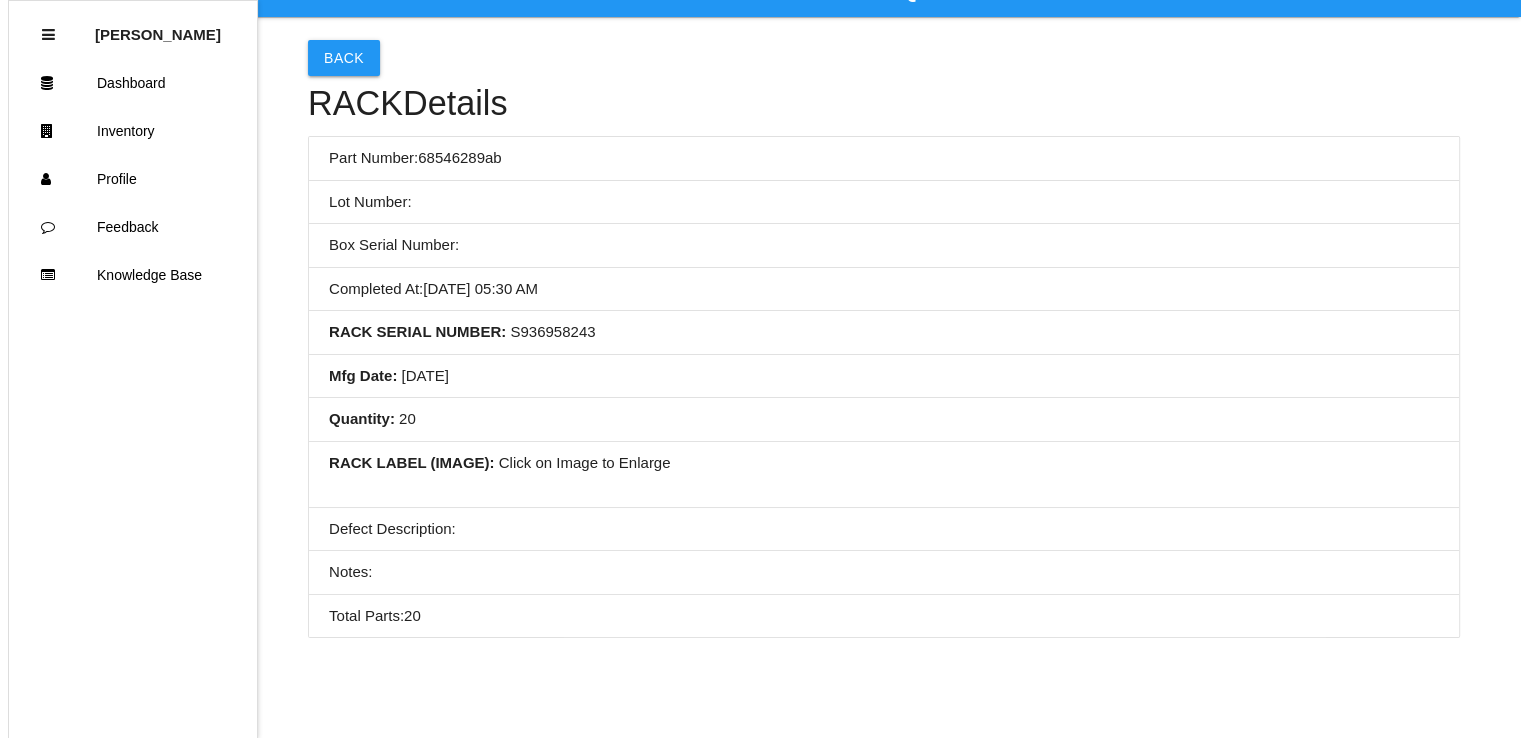scroll, scrollTop: 0, scrollLeft: 0, axis: both 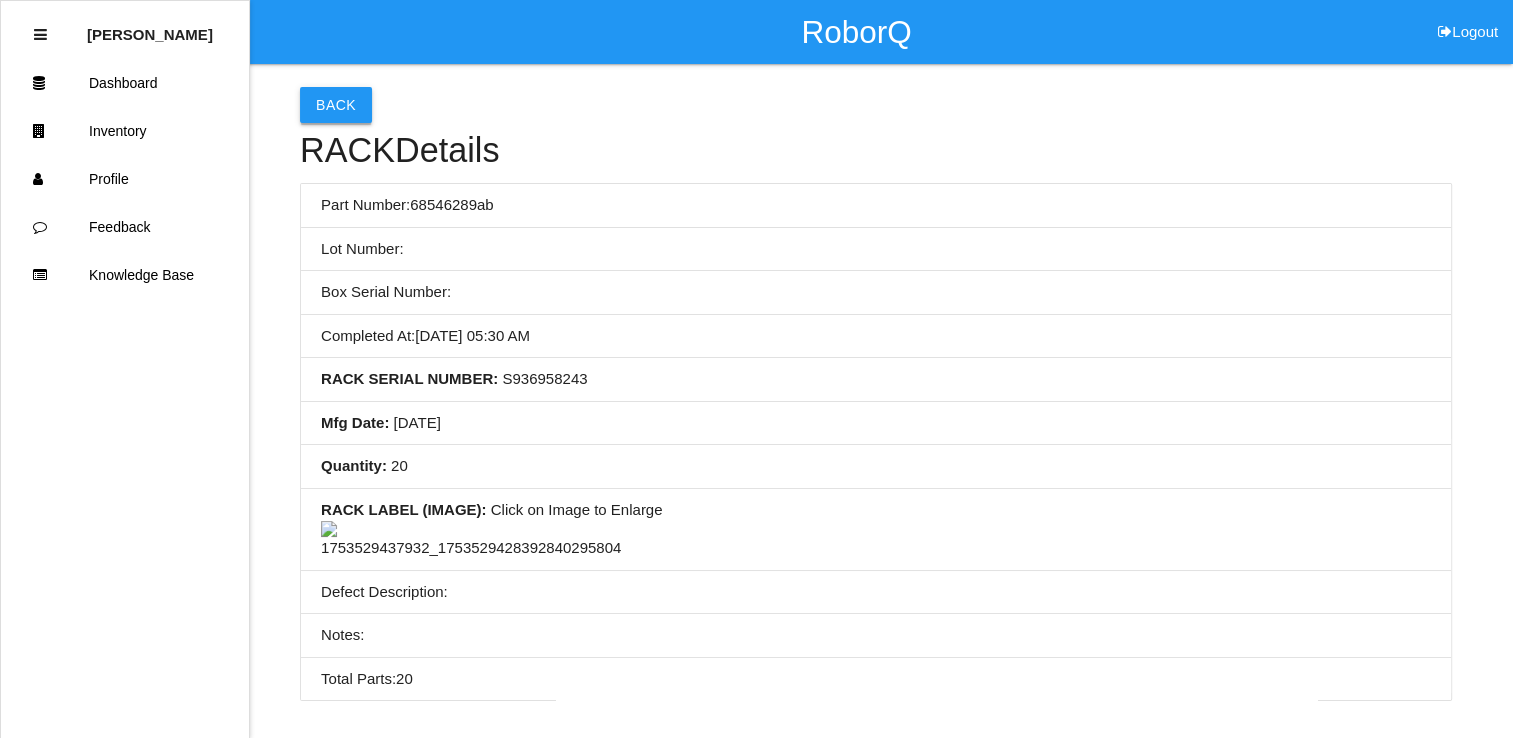 click on "Back" at bounding box center [336, 105] 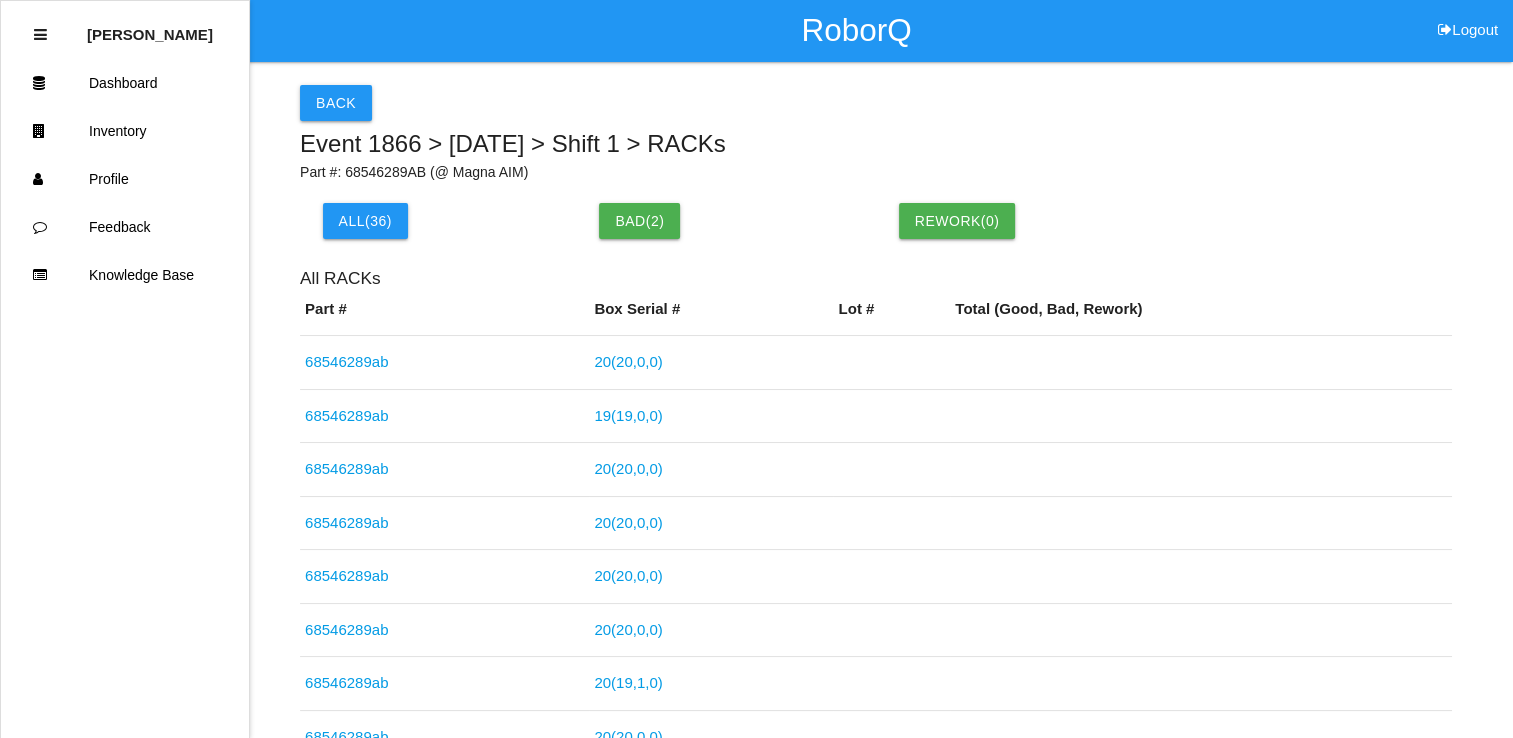 scroll, scrollTop: 0, scrollLeft: 0, axis: both 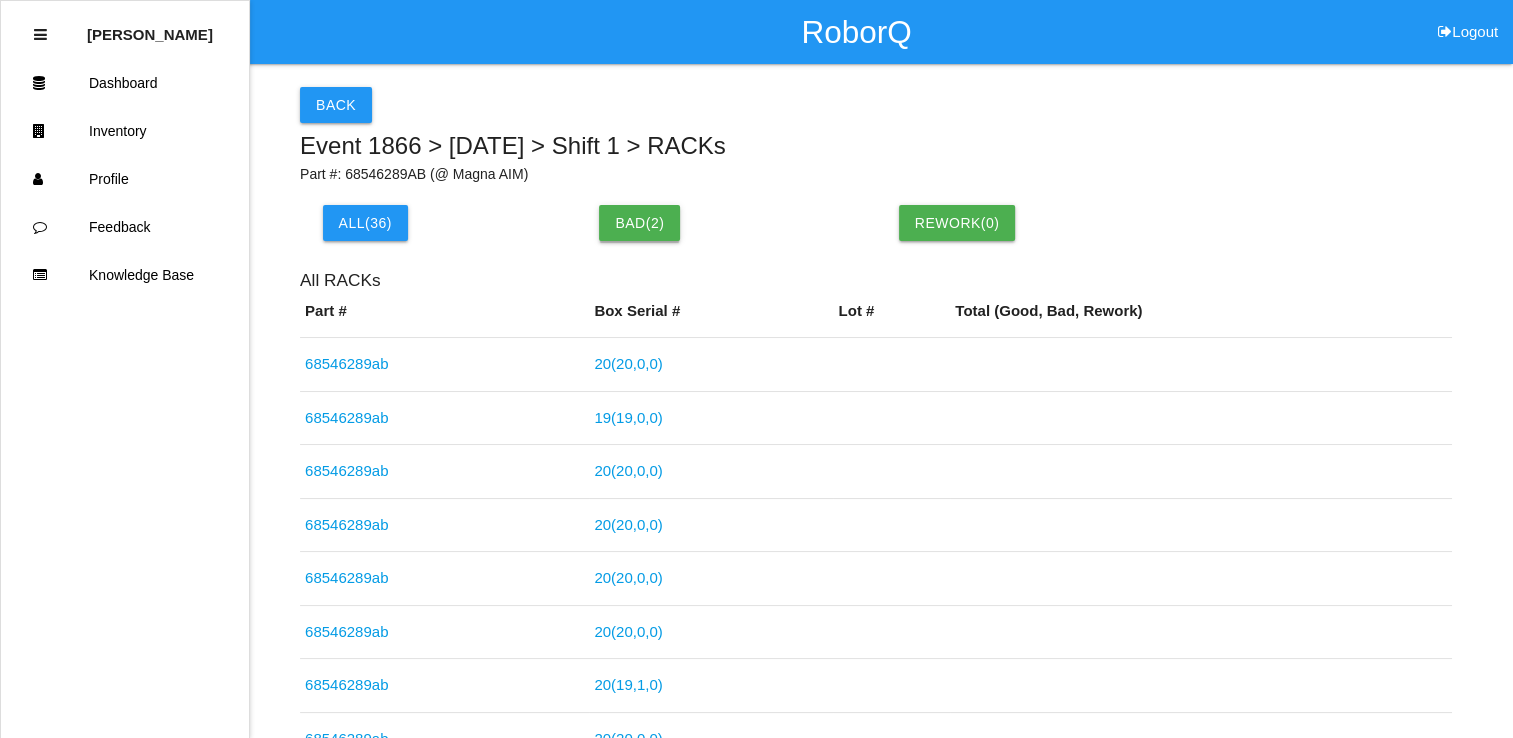 click on "Bad( 2 )" at bounding box center (639, 223) 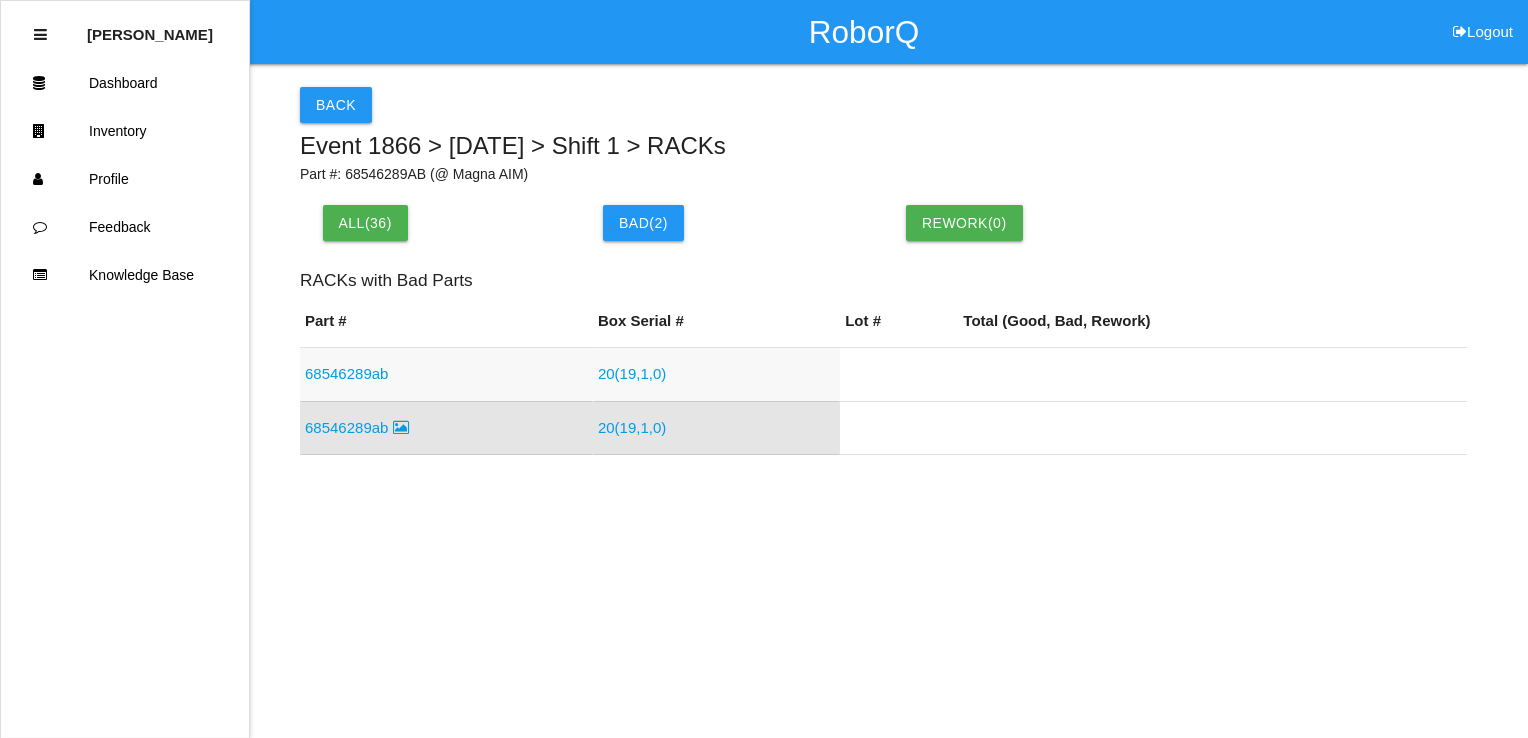 click on "20  ( 19 , 1 , 0 )" at bounding box center [632, 373] 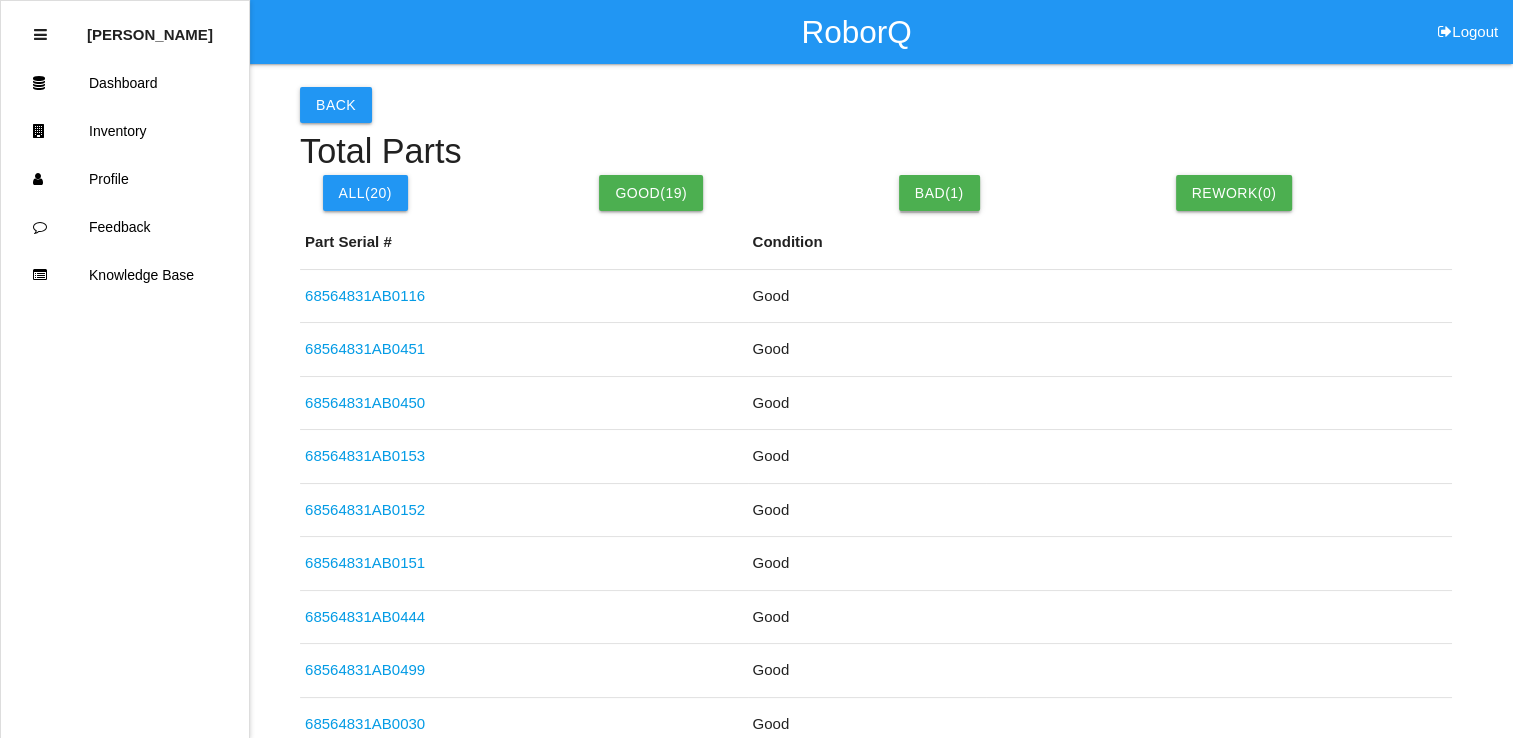 click on "Bad( 1 )" at bounding box center [939, 193] 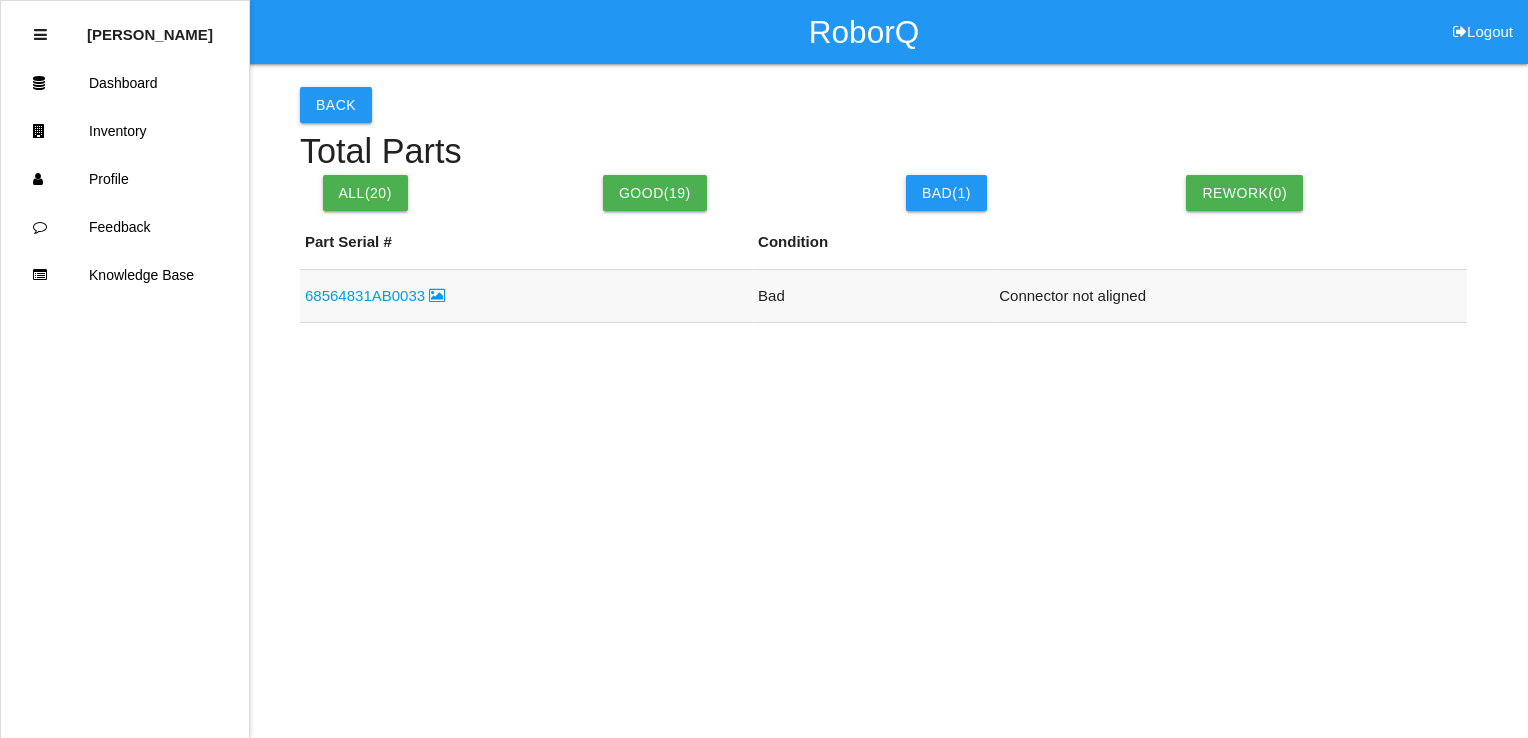 click on "68564831AB0033" at bounding box center (375, 295) 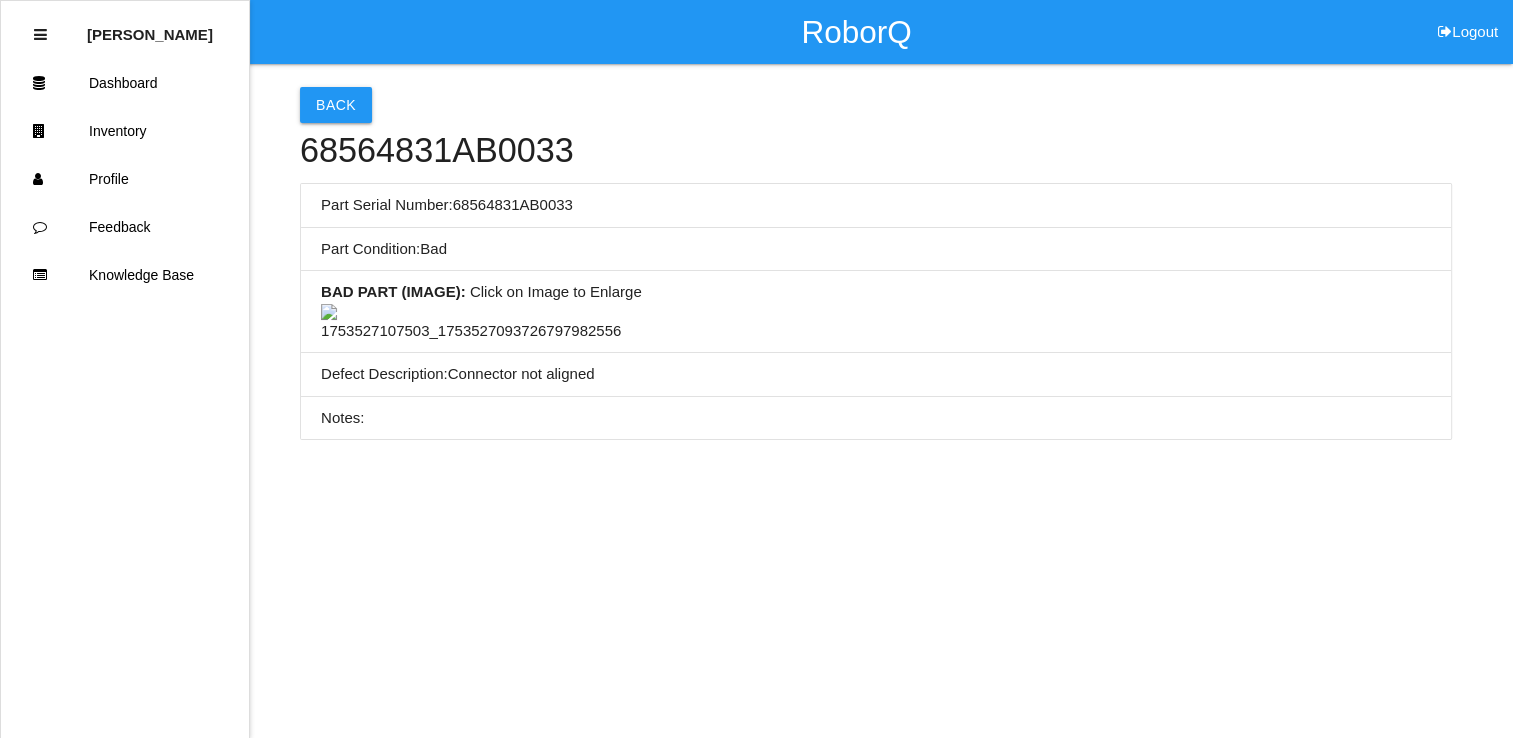 scroll, scrollTop: 168, scrollLeft: 0, axis: vertical 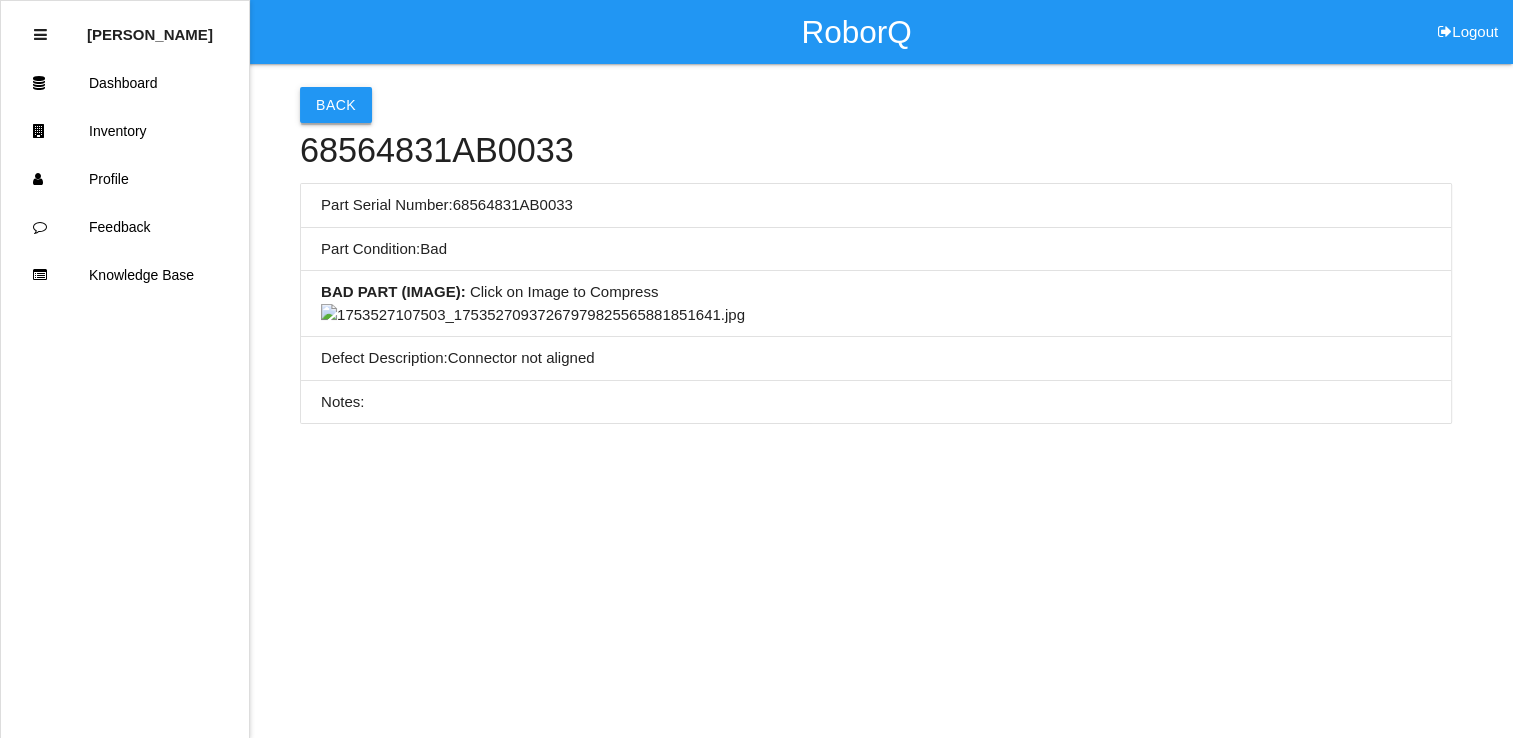 click on "Back" at bounding box center [336, 105] 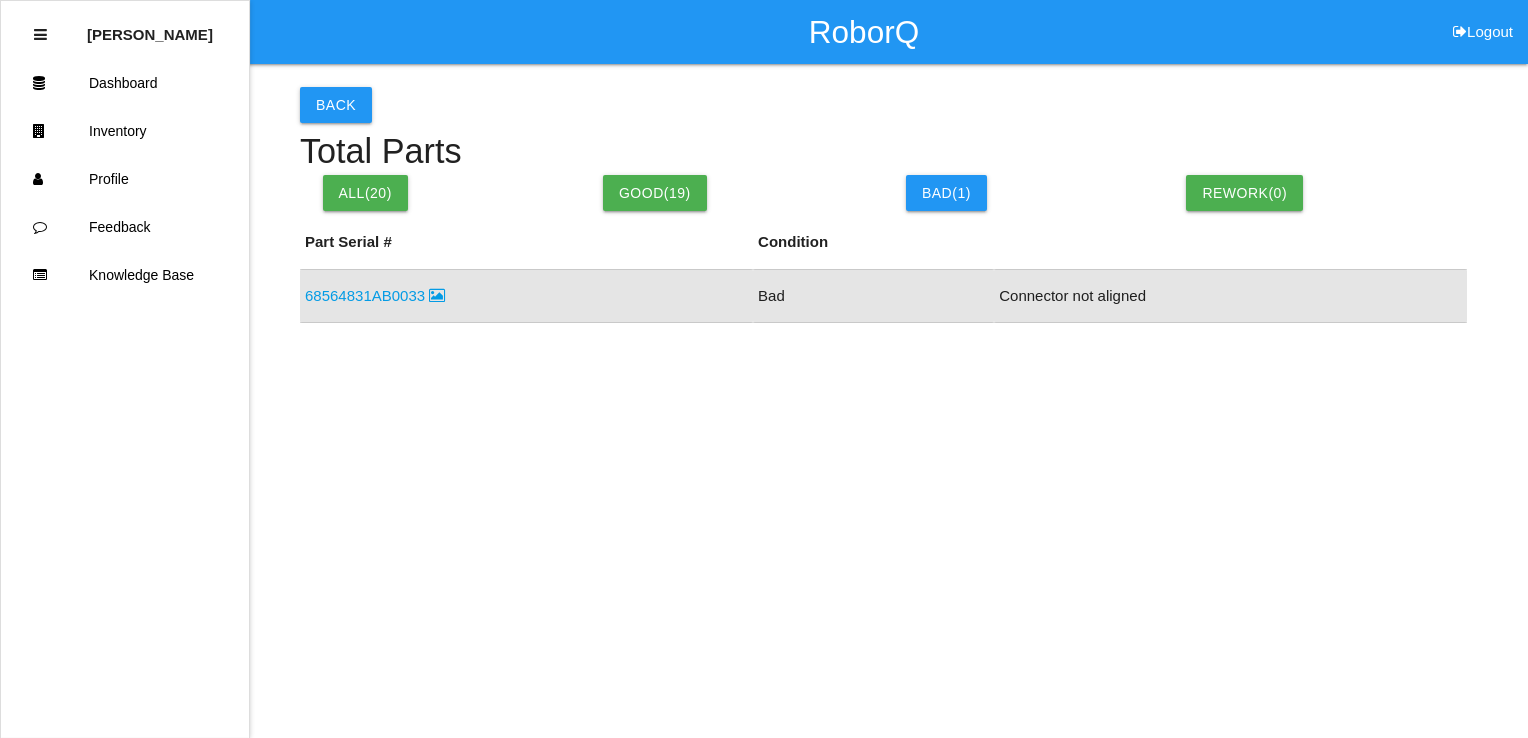 click on "RoborQ Logout [PERSON_NAME]  Dashboard  Inventory  Profile Feedback  Knowledge Base Back Total Parts All( 20 ) Good( 19 ) Bad( 1 ) Rework( 0 ) Part Serial # Condition 68564831AB0033   Bad Connector not aligned" at bounding box center (764, 211) 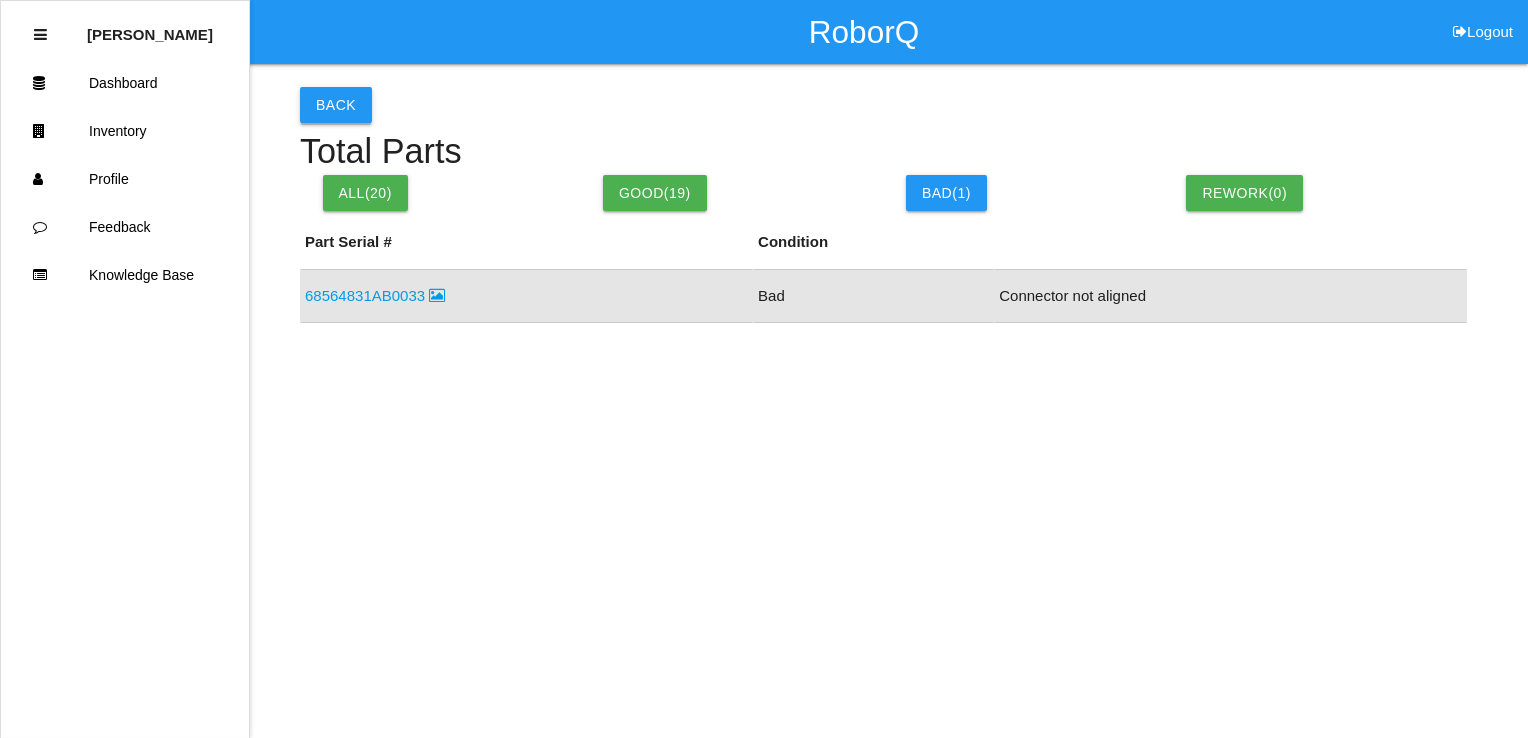 click on "Back" at bounding box center (336, 105) 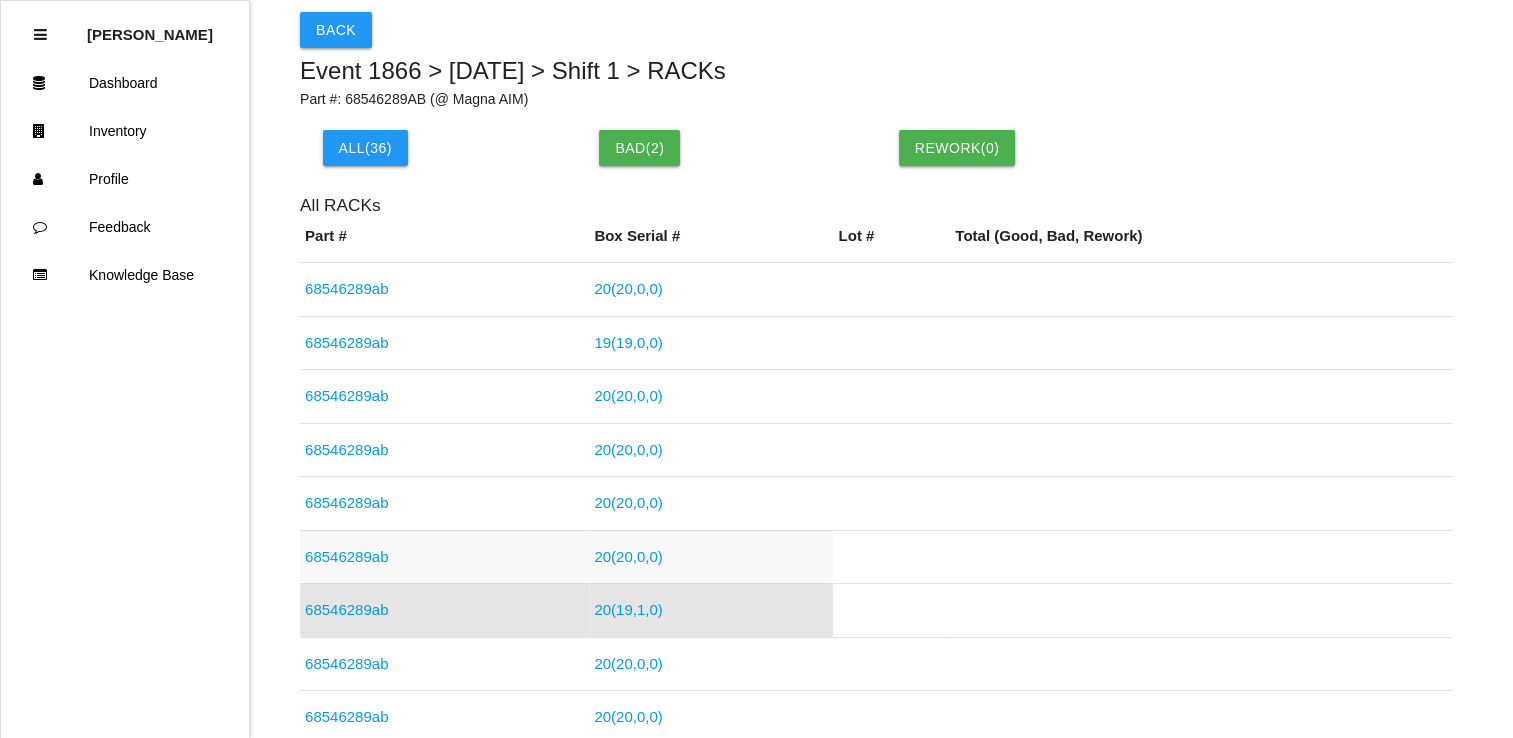 scroll, scrollTop: 0, scrollLeft: 0, axis: both 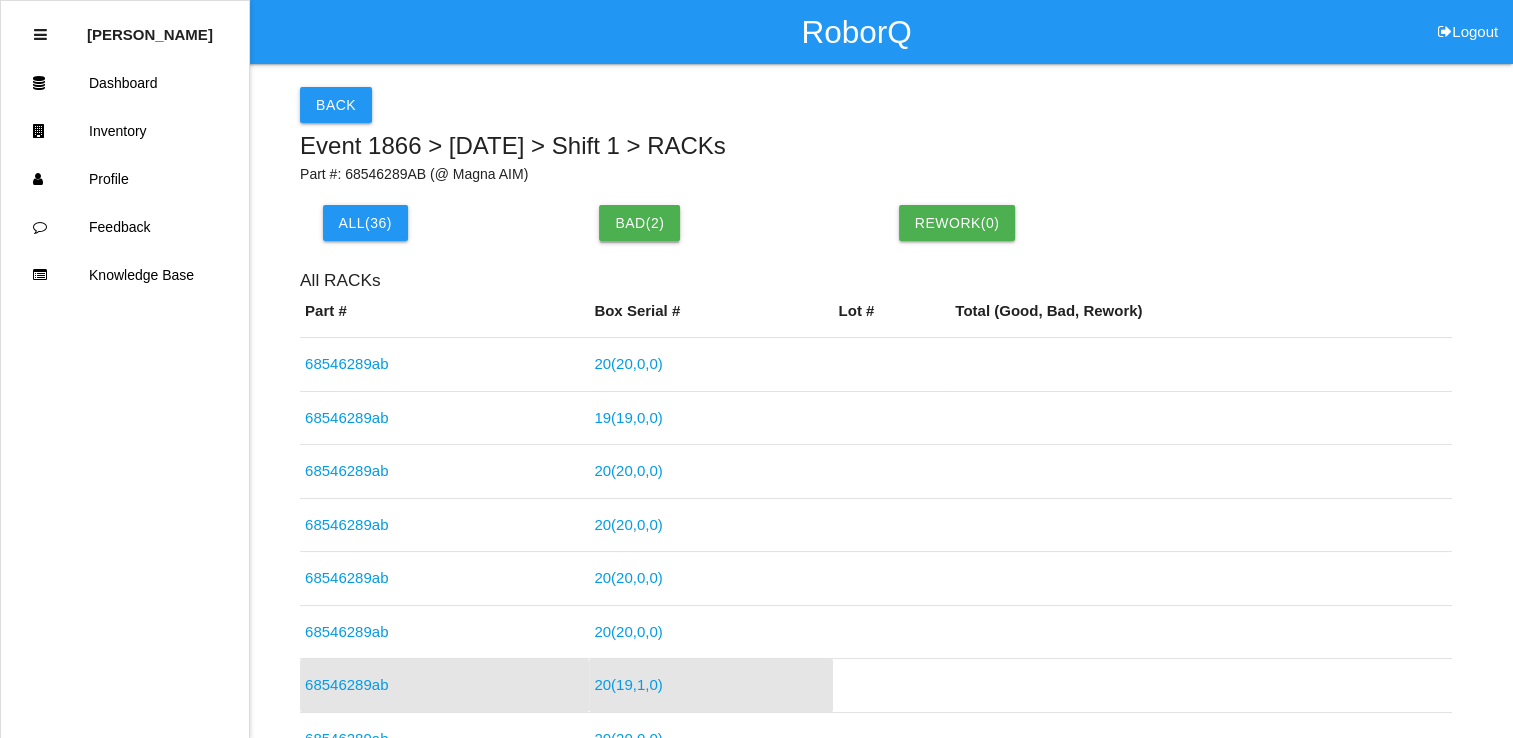 click on "Bad( 2 )" at bounding box center (639, 223) 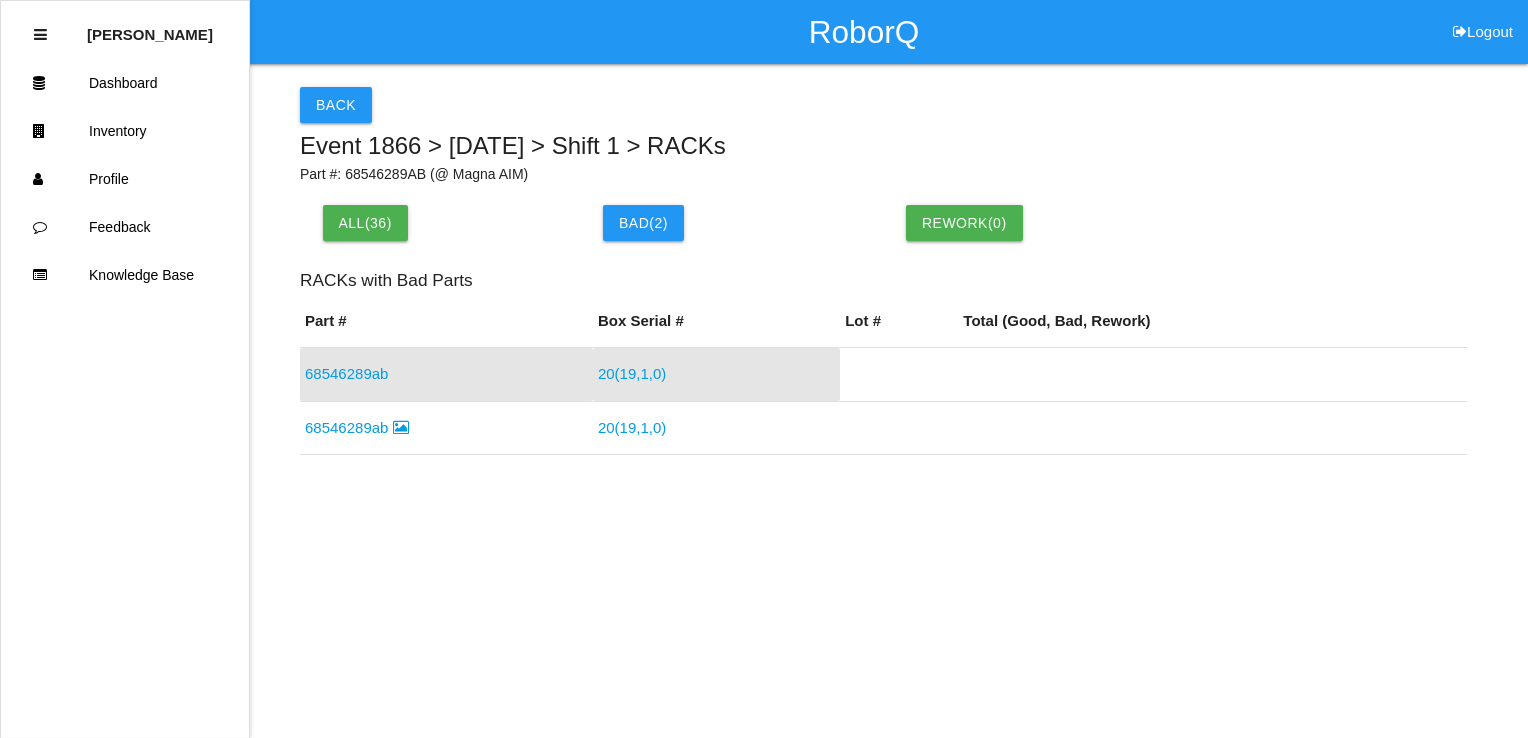 click on "20  ( 19 , 1 , 0 )" at bounding box center [632, 373] 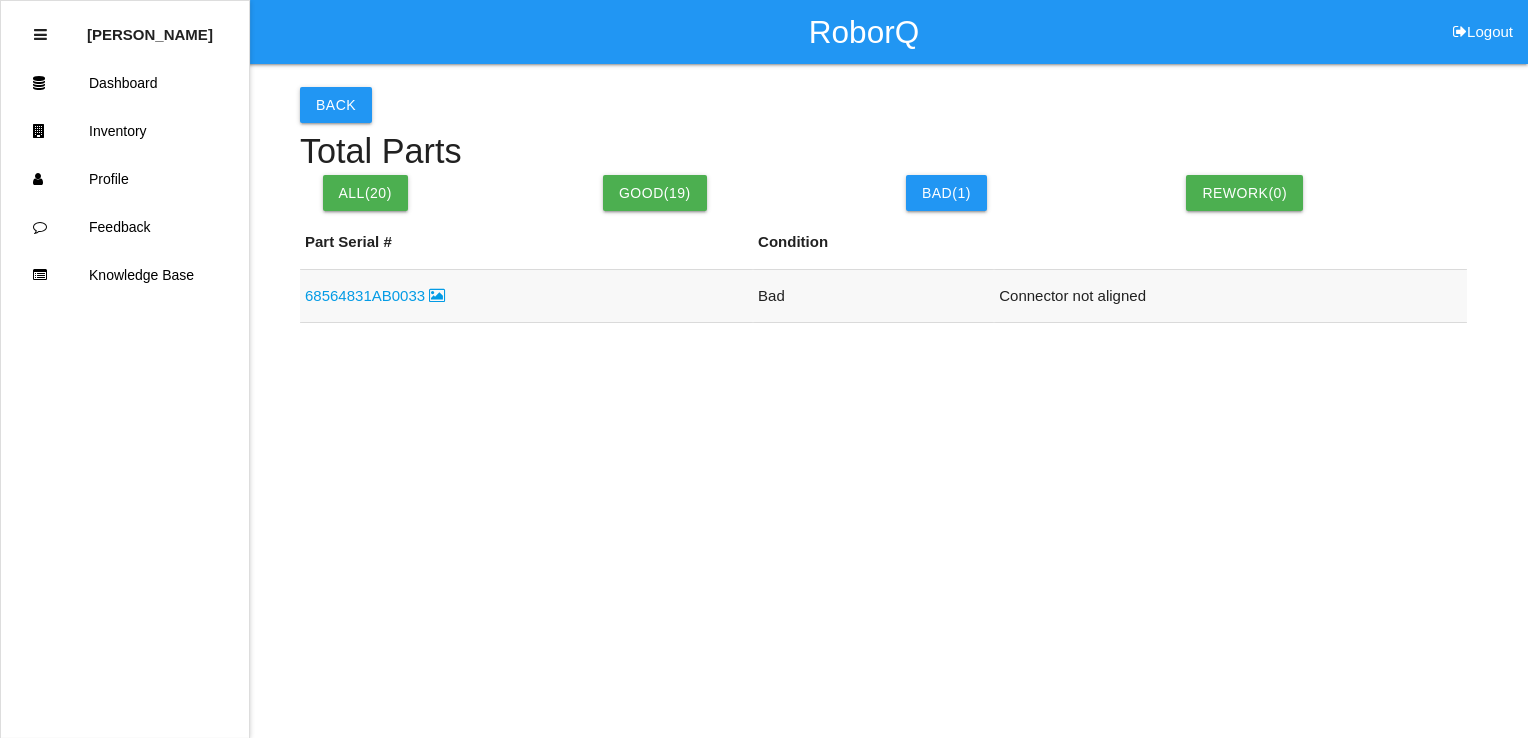 click on "68564831AB0033" at bounding box center [375, 295] 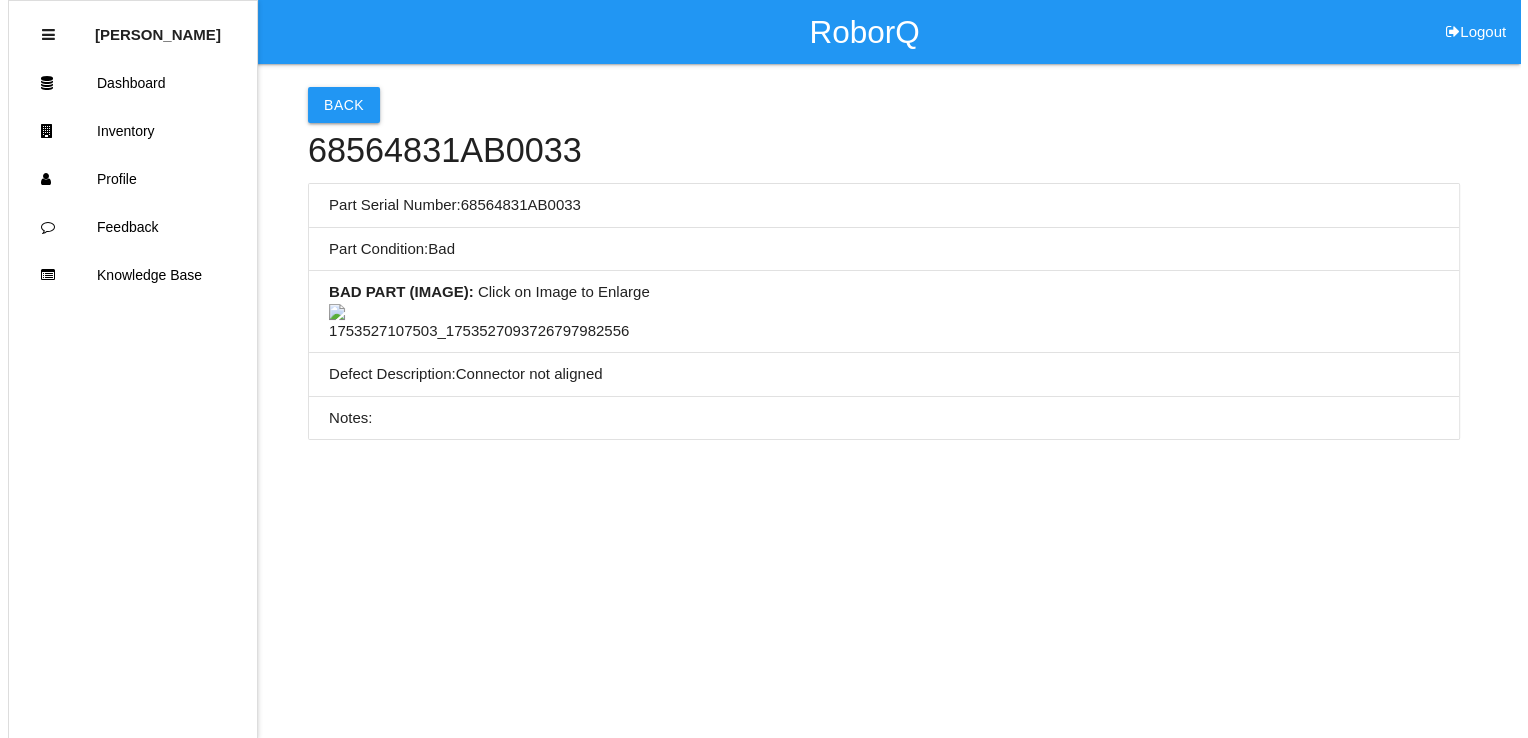 scroll, scrollTop: 0, scrollLeft: 0, axis: both 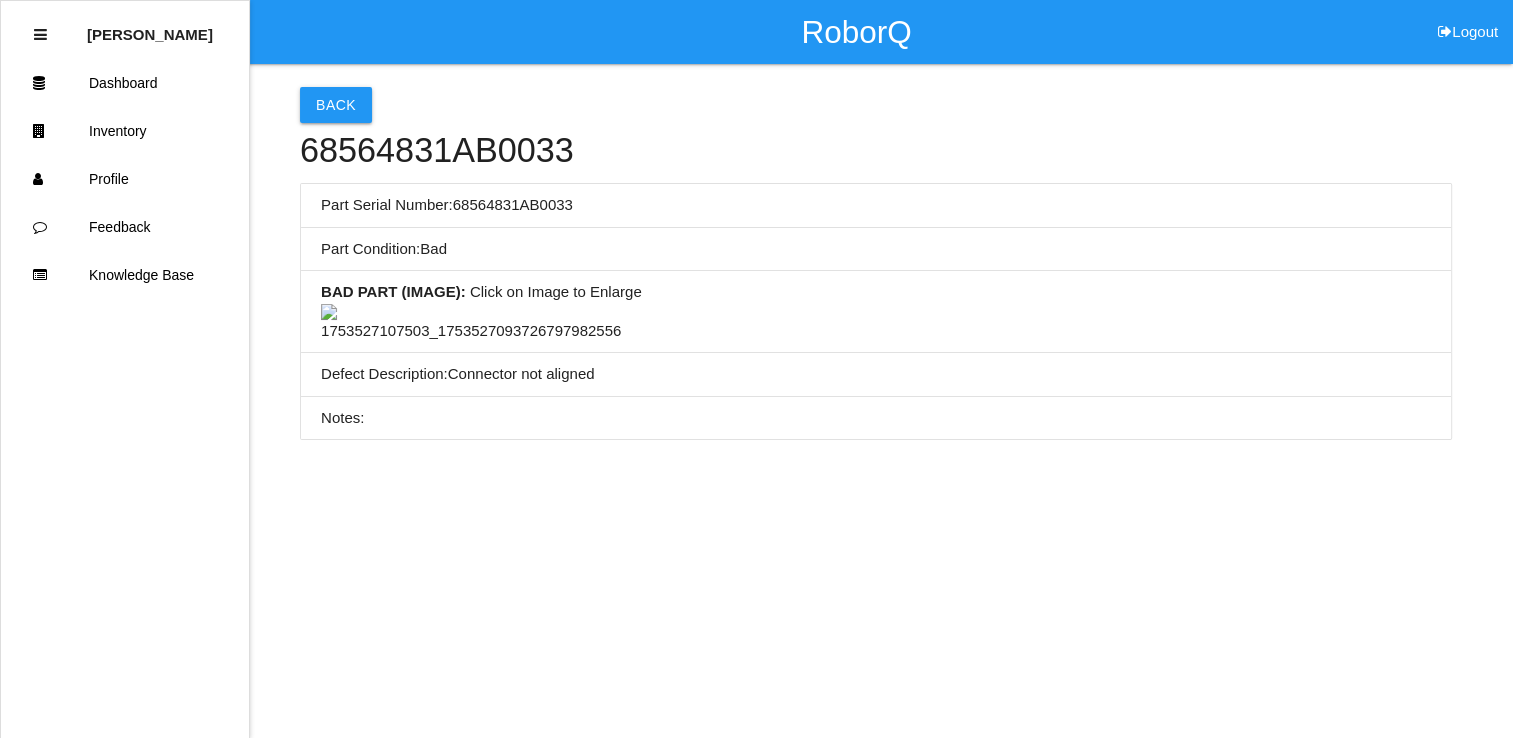 click at bounding box center [471, 323] 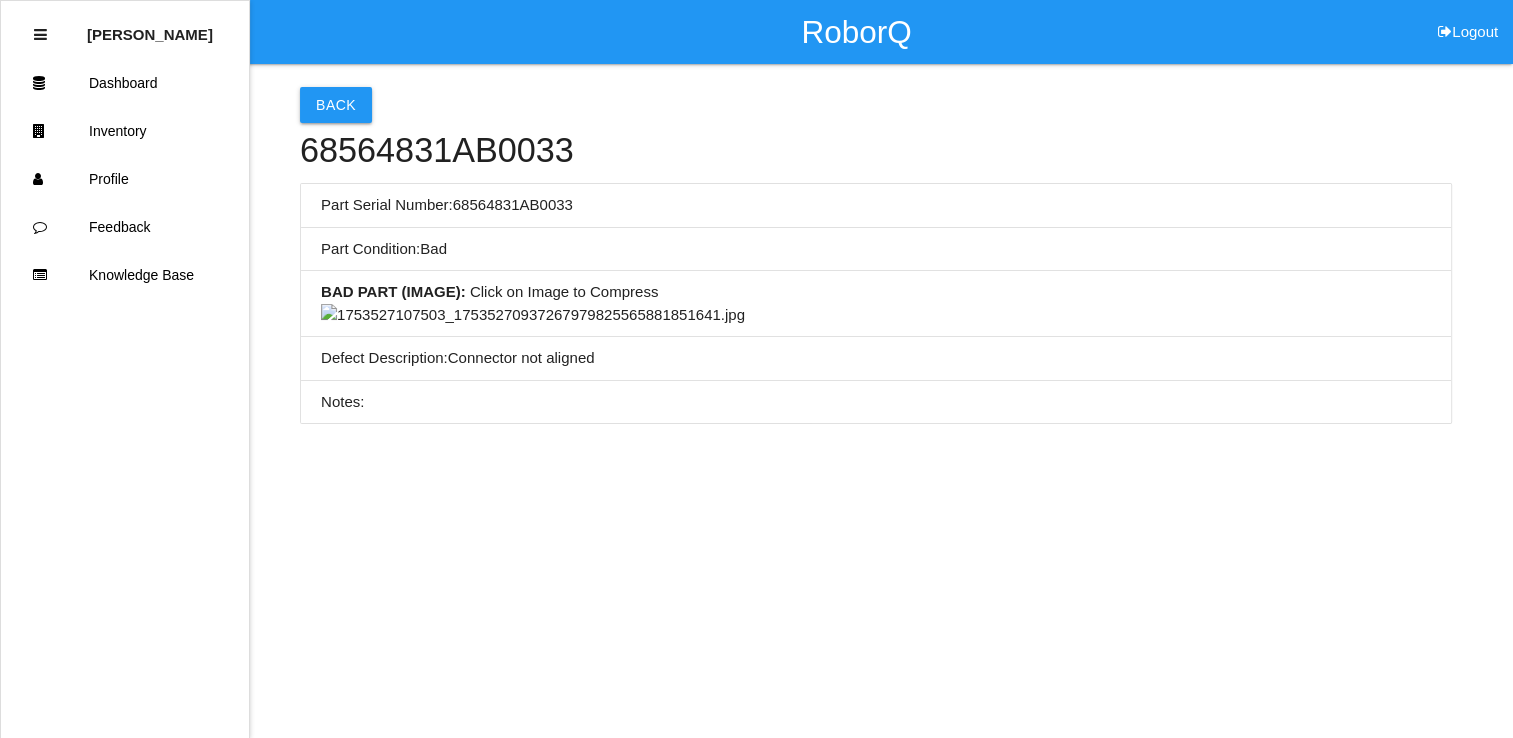 click at bounding box center (533, 315) 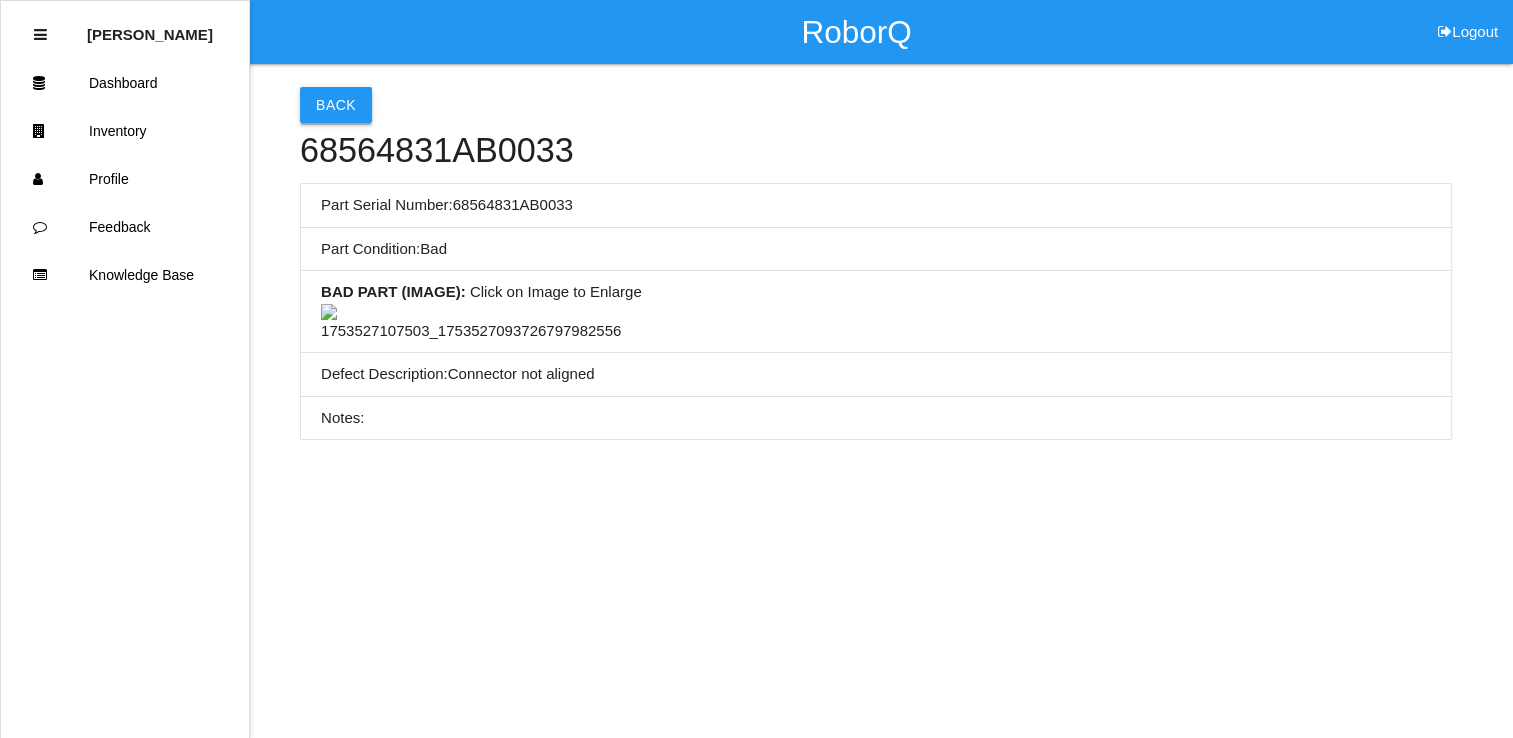 click on "Back" at bounding box center [336, 105] 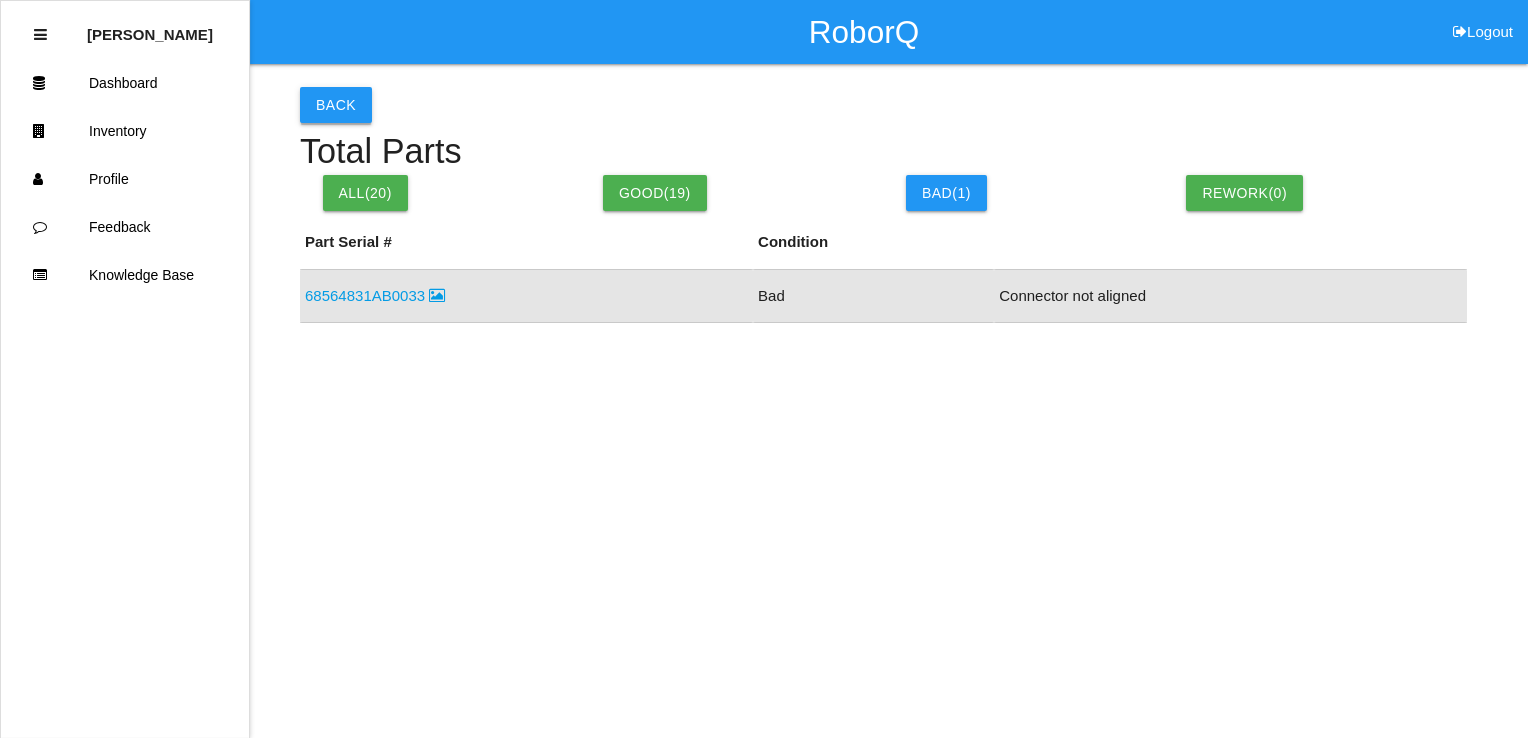 click on "Back" at bounding box center [336, 105] 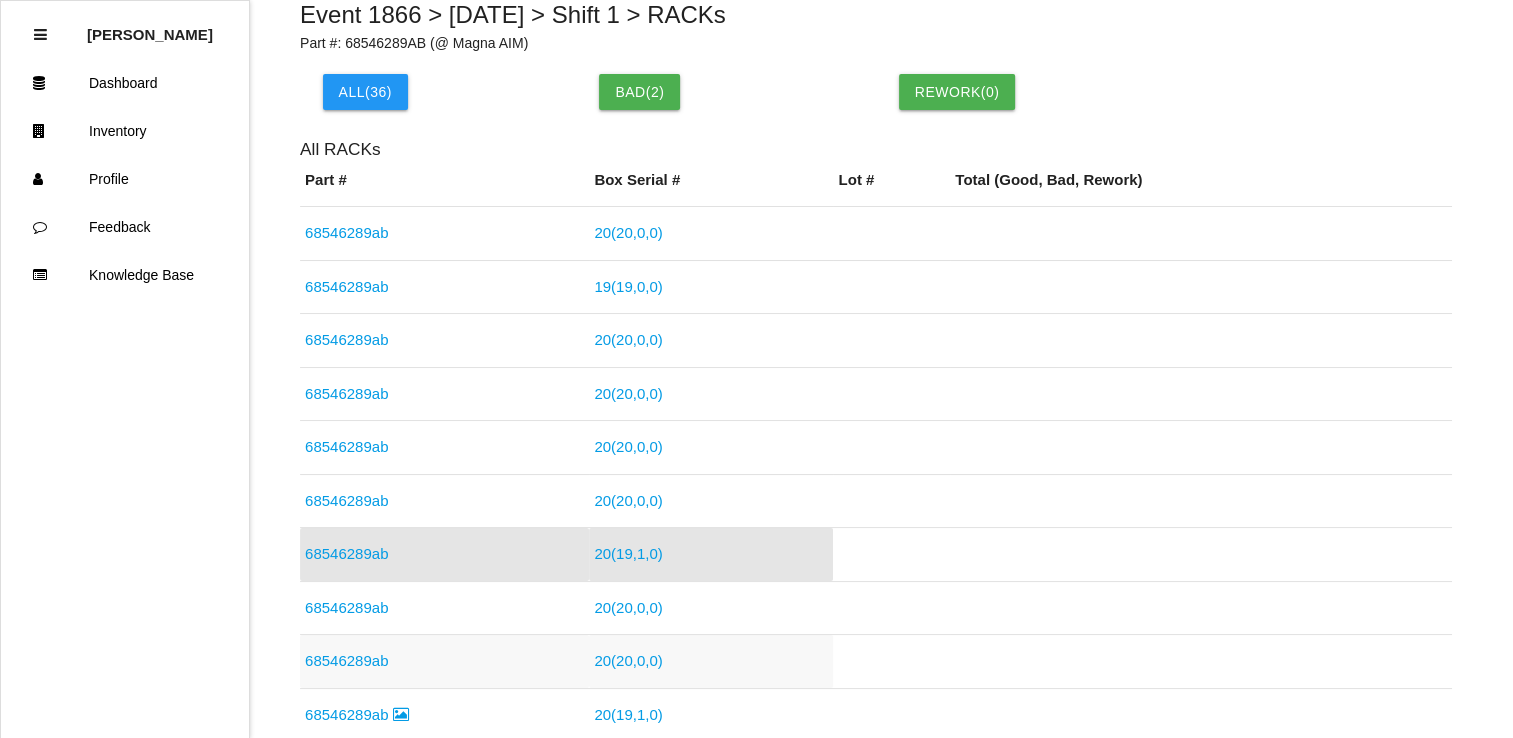 scroll, scrollTop: 0, scrollLeft: 0, axis: both 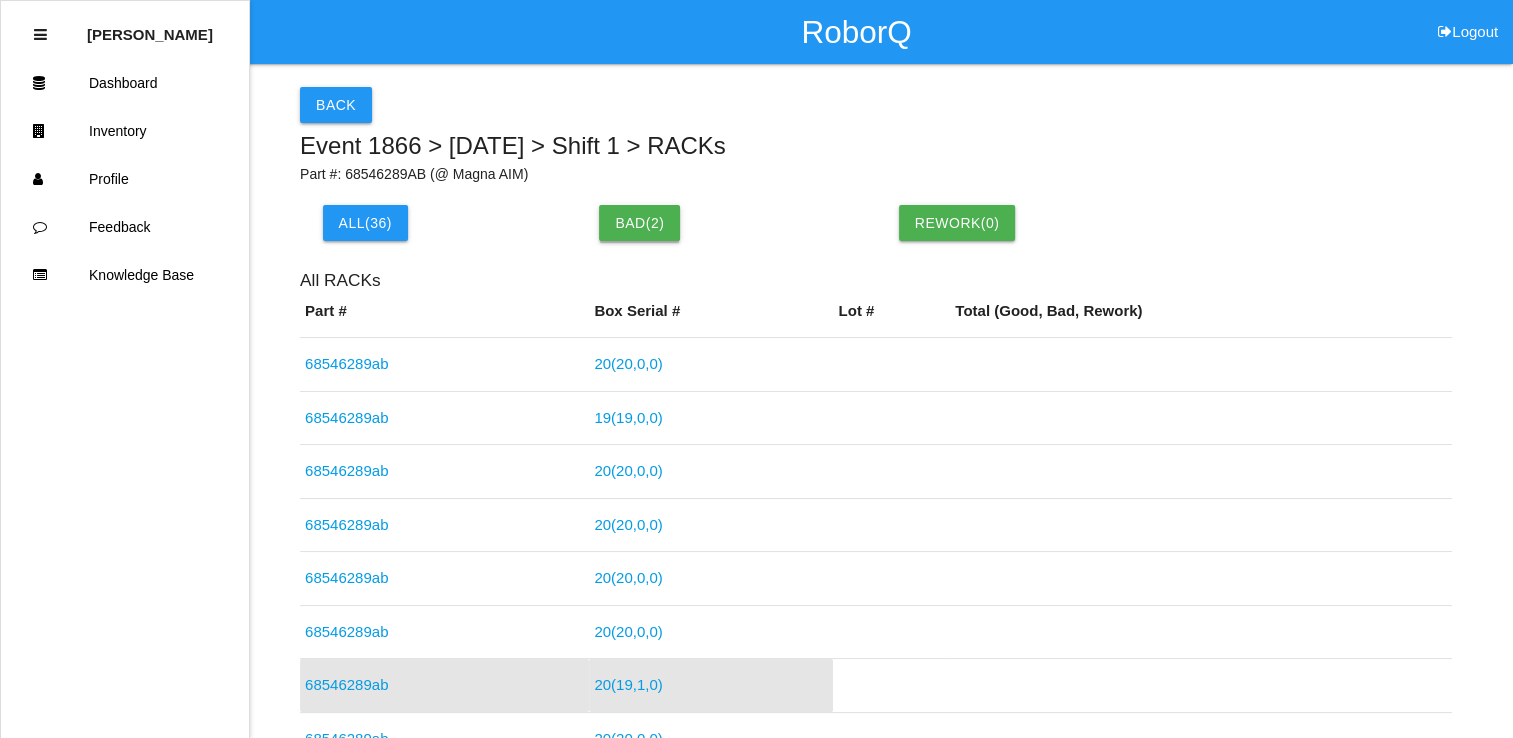 click on "Bad( 2 )" at bounding box center (639, 223) 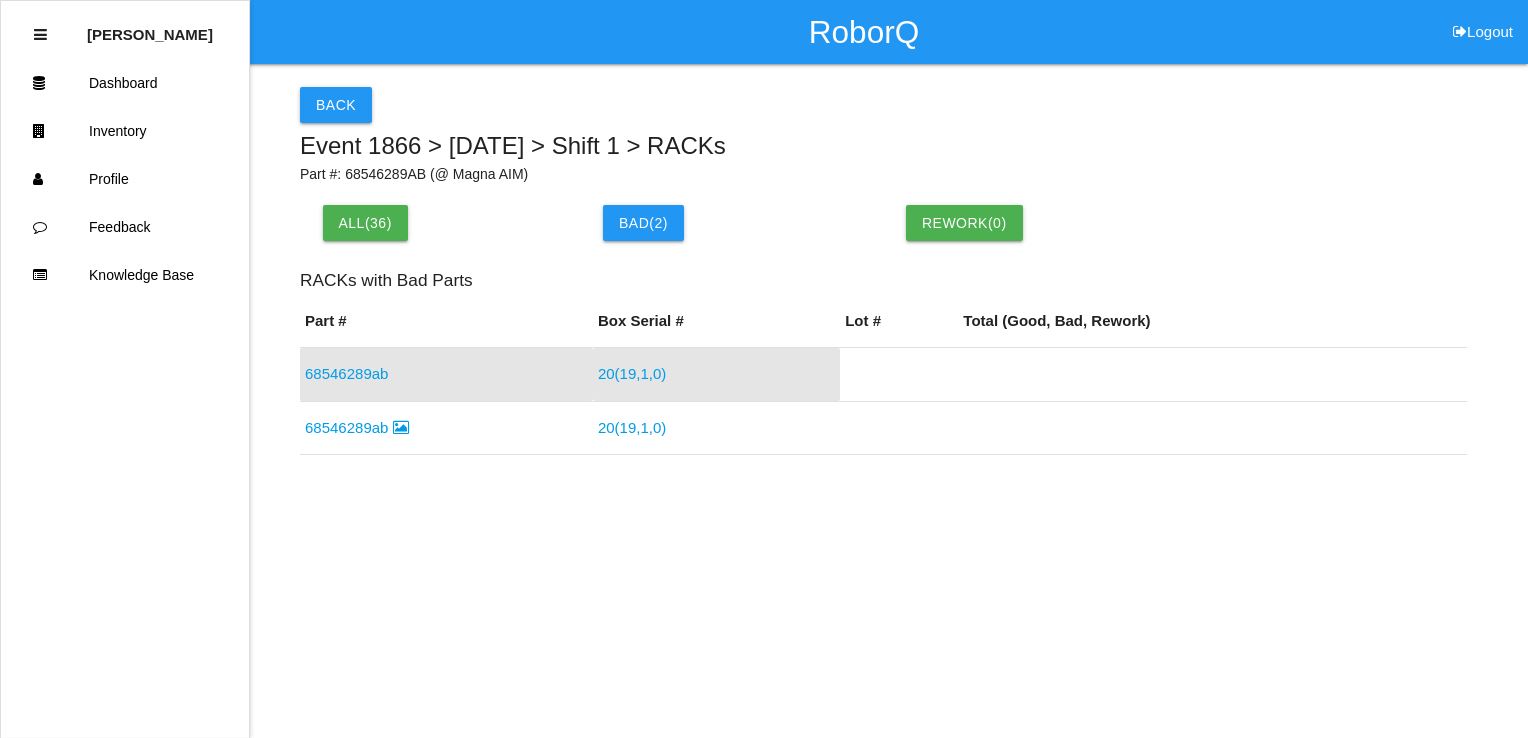 click on "68546289ab" at bounding box center (357, 427) 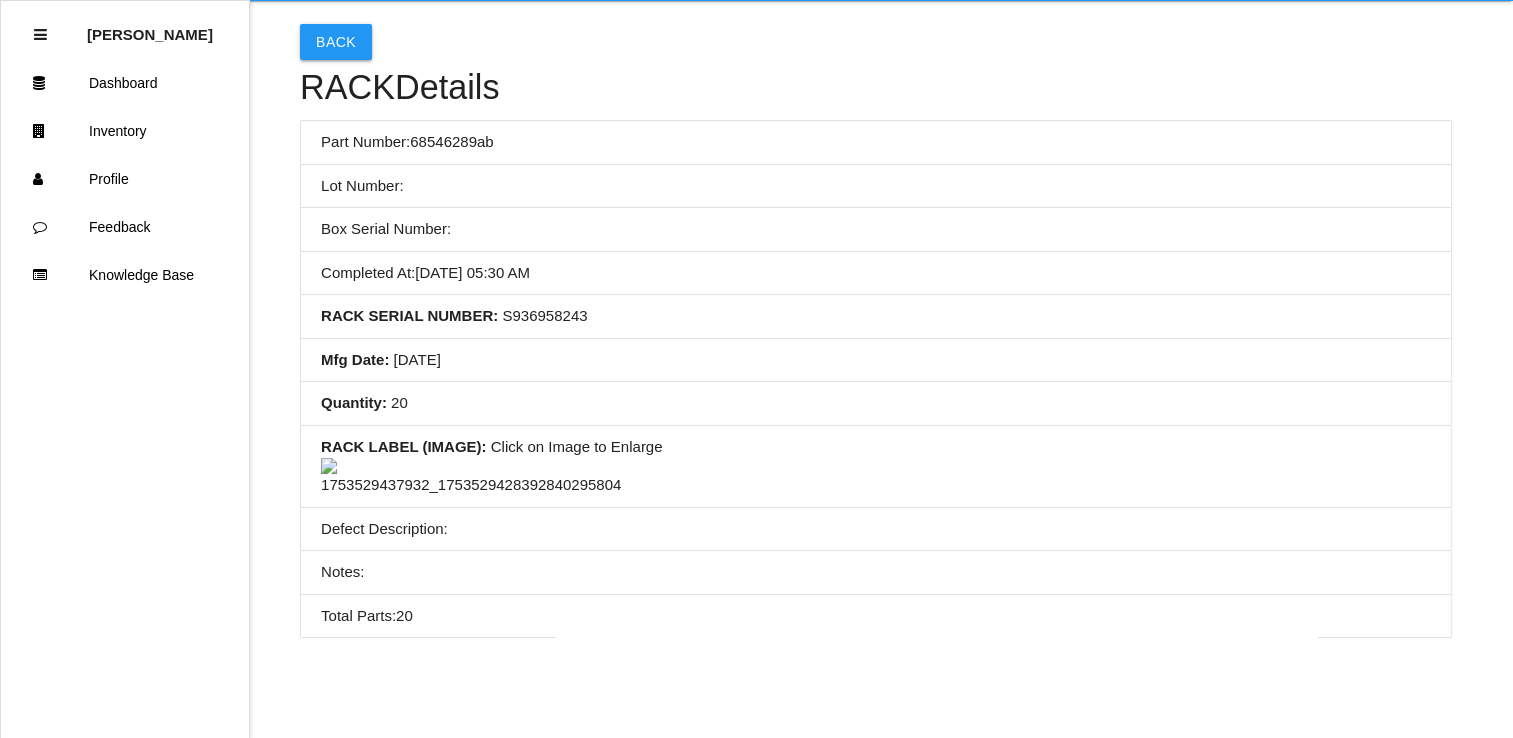 scroll, scrollTop: 400, scrollLeft: 0, axis: vertical 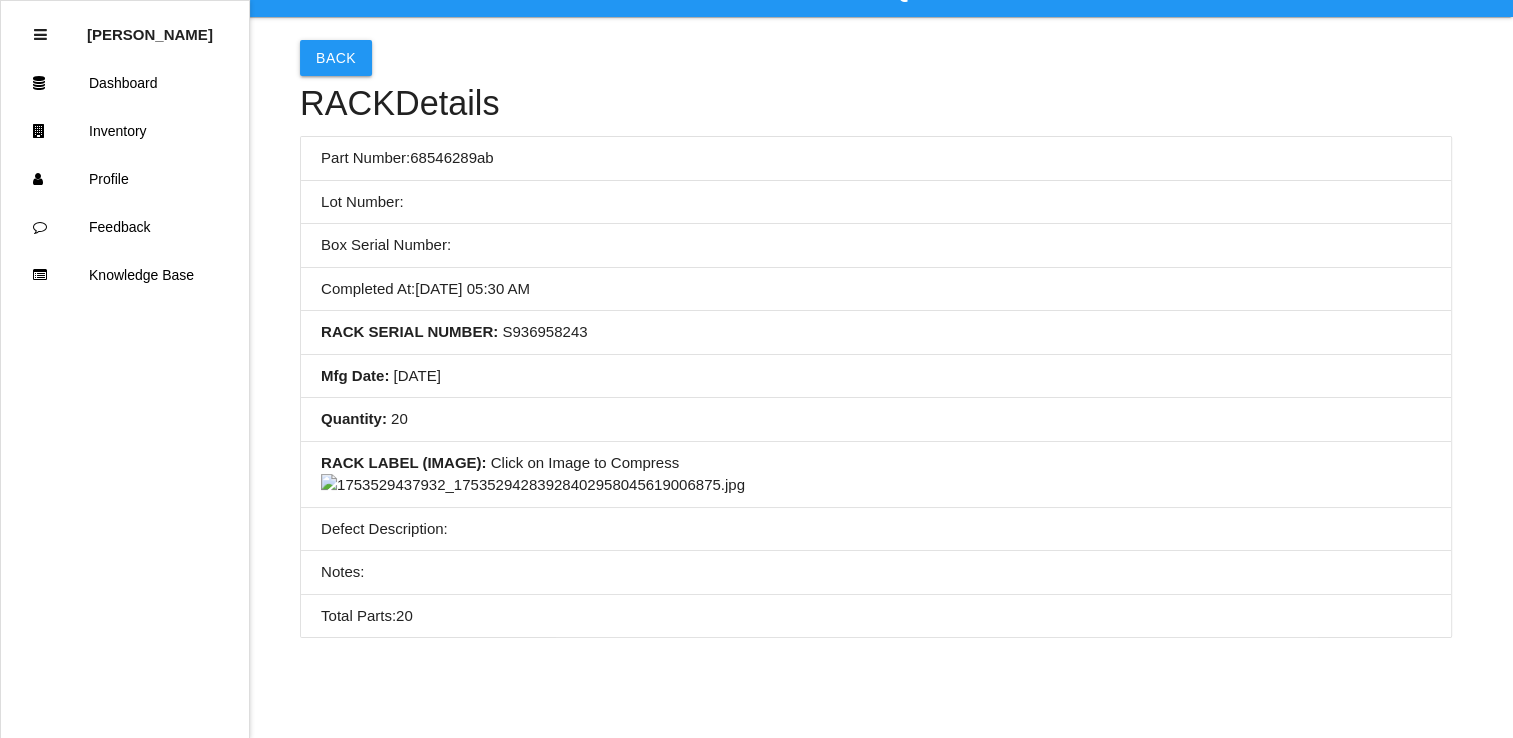 click at bounding box center (533, 485) 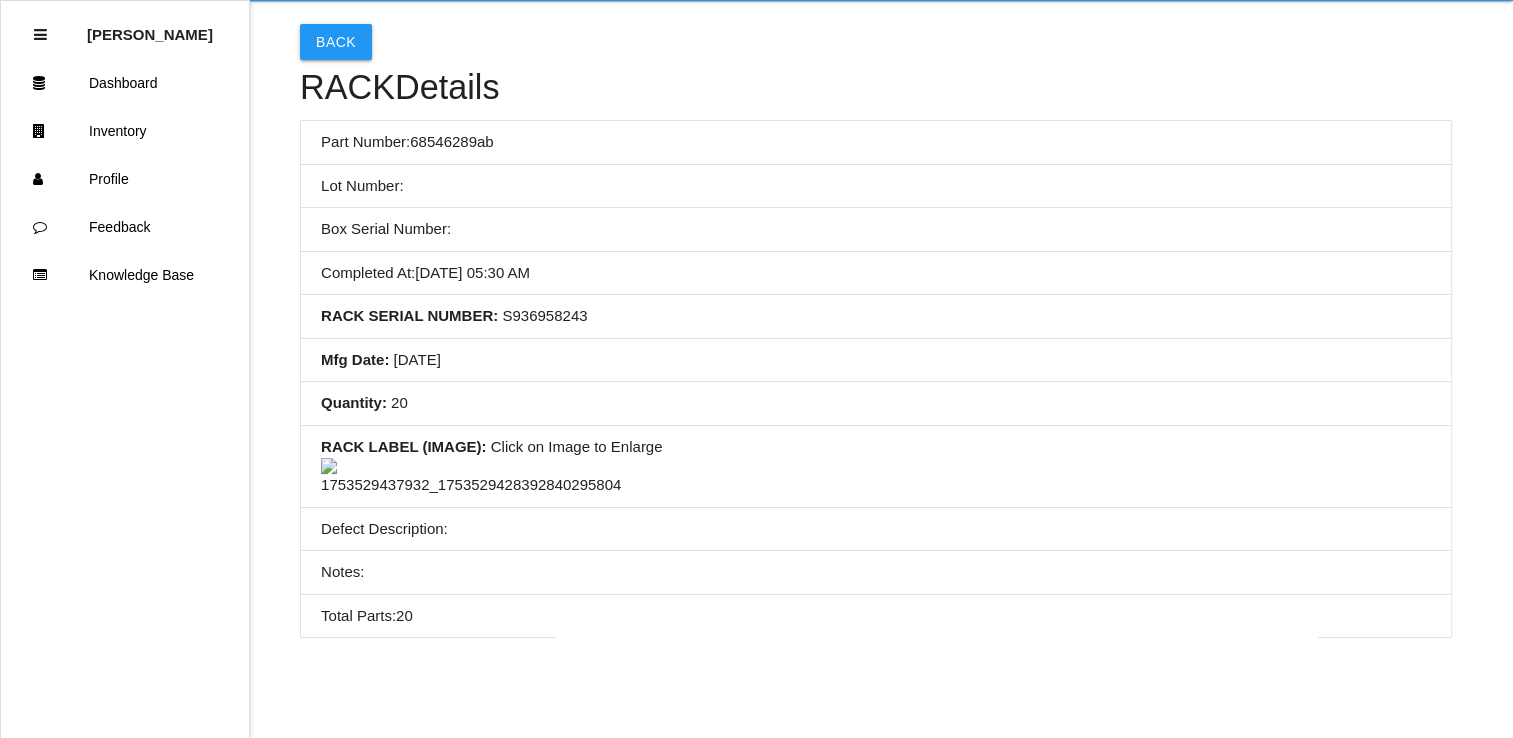 click at bounding box center [471, 477] 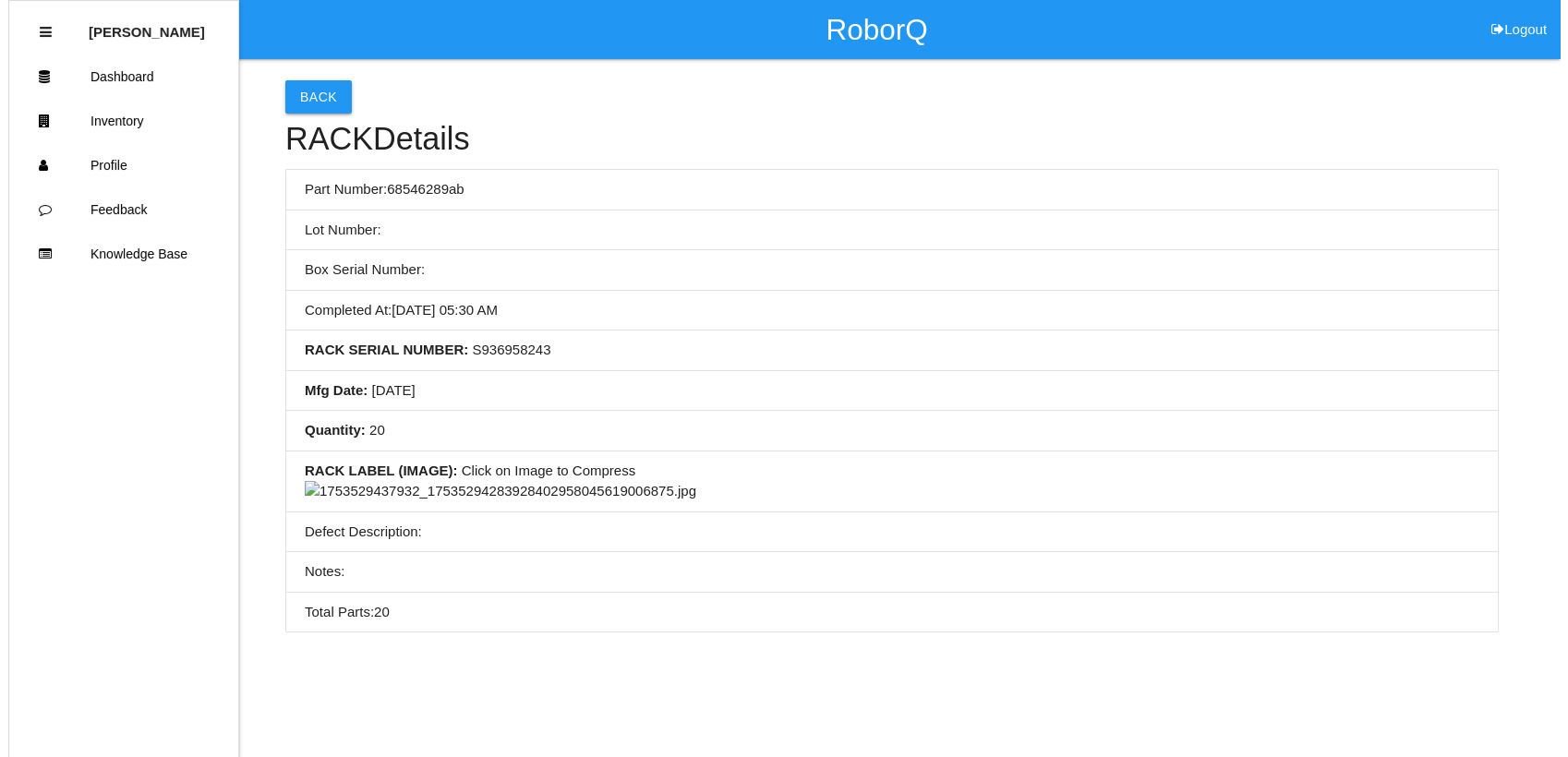 scroll, scrollTop: 0, scrollLeft: 0, axis: both 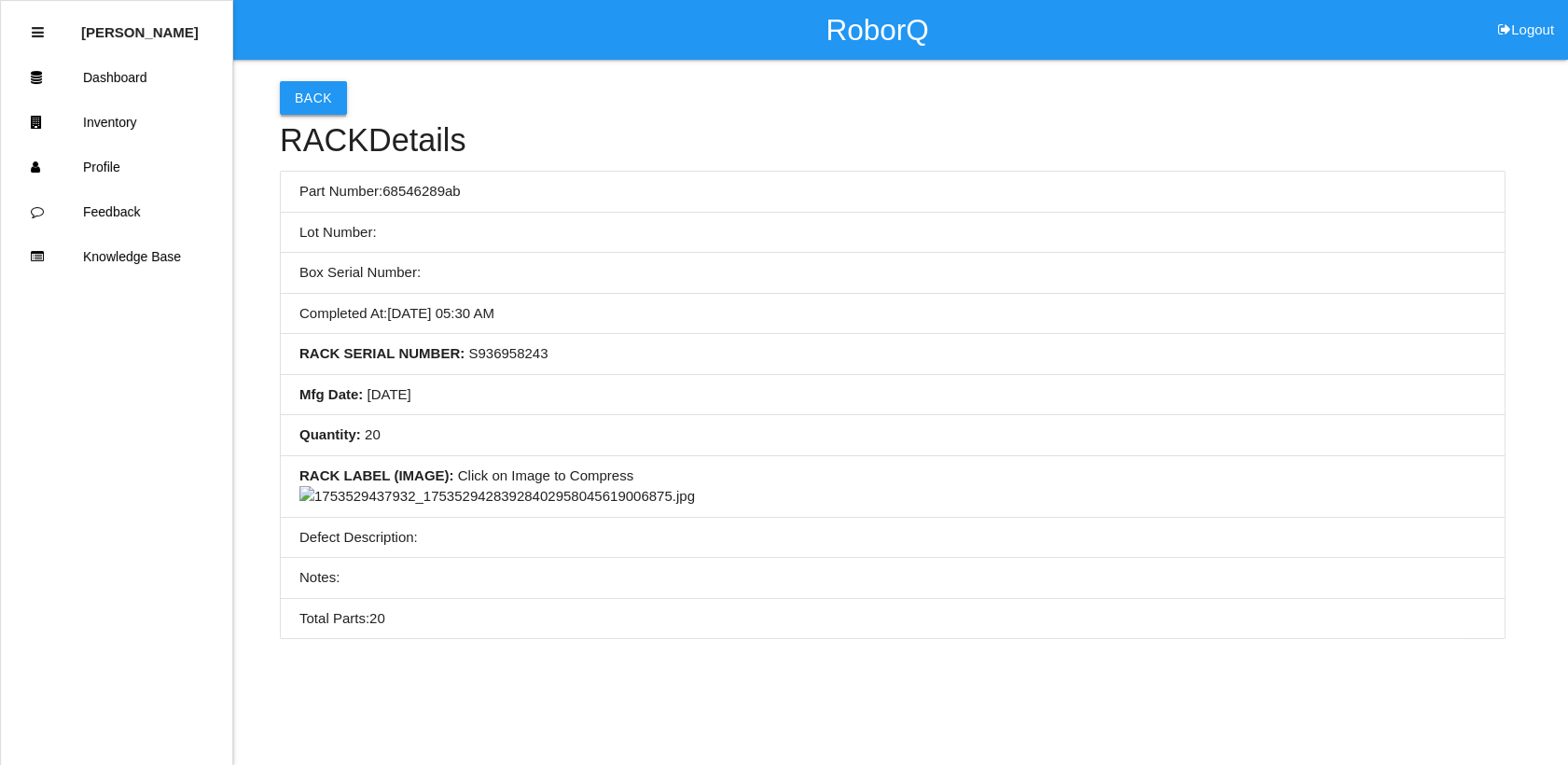 click on "Back" at bounding box center [313, 98] 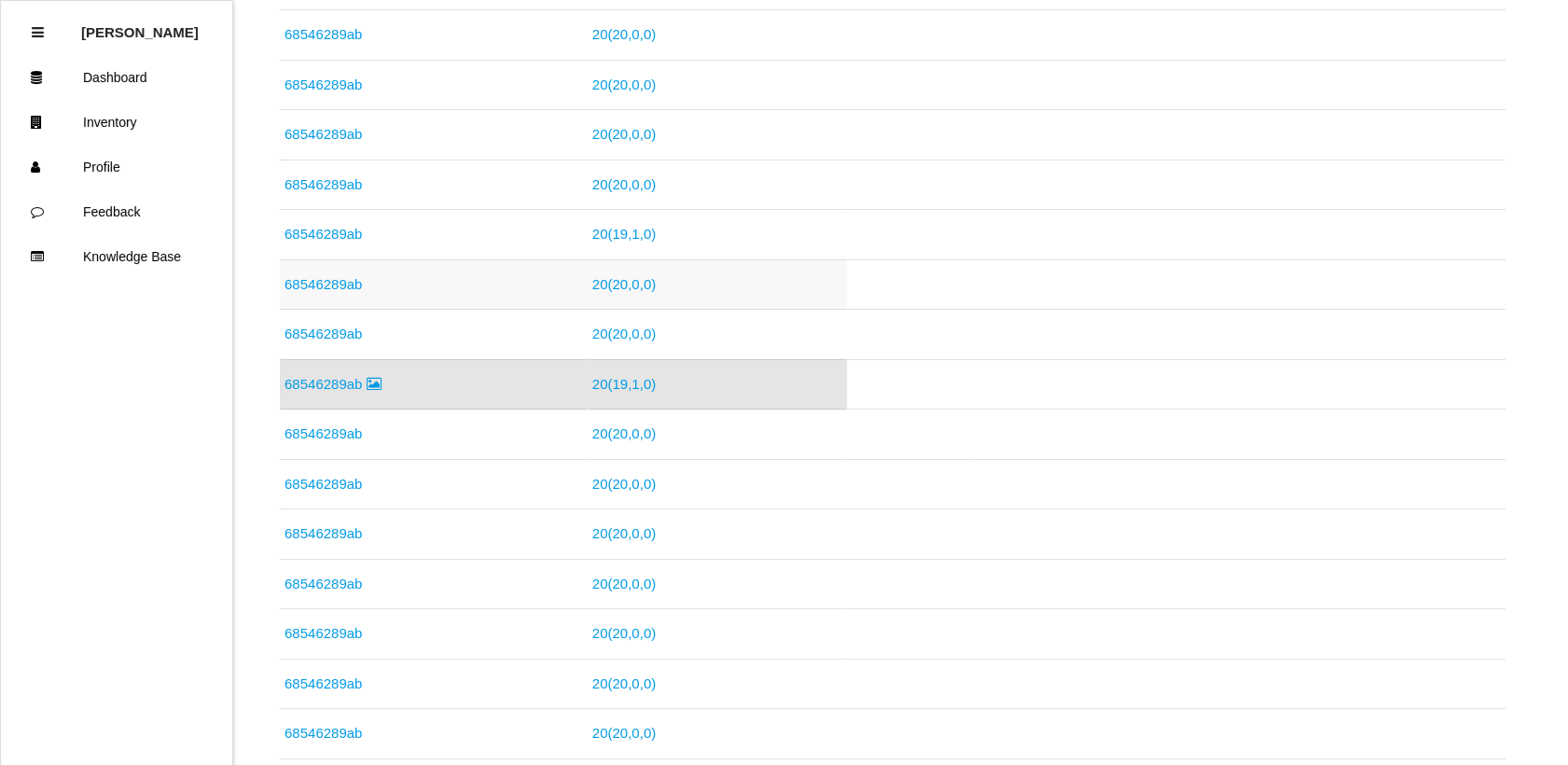 scroll, scrollTop: 0, scrollLeft: 0, axis: both 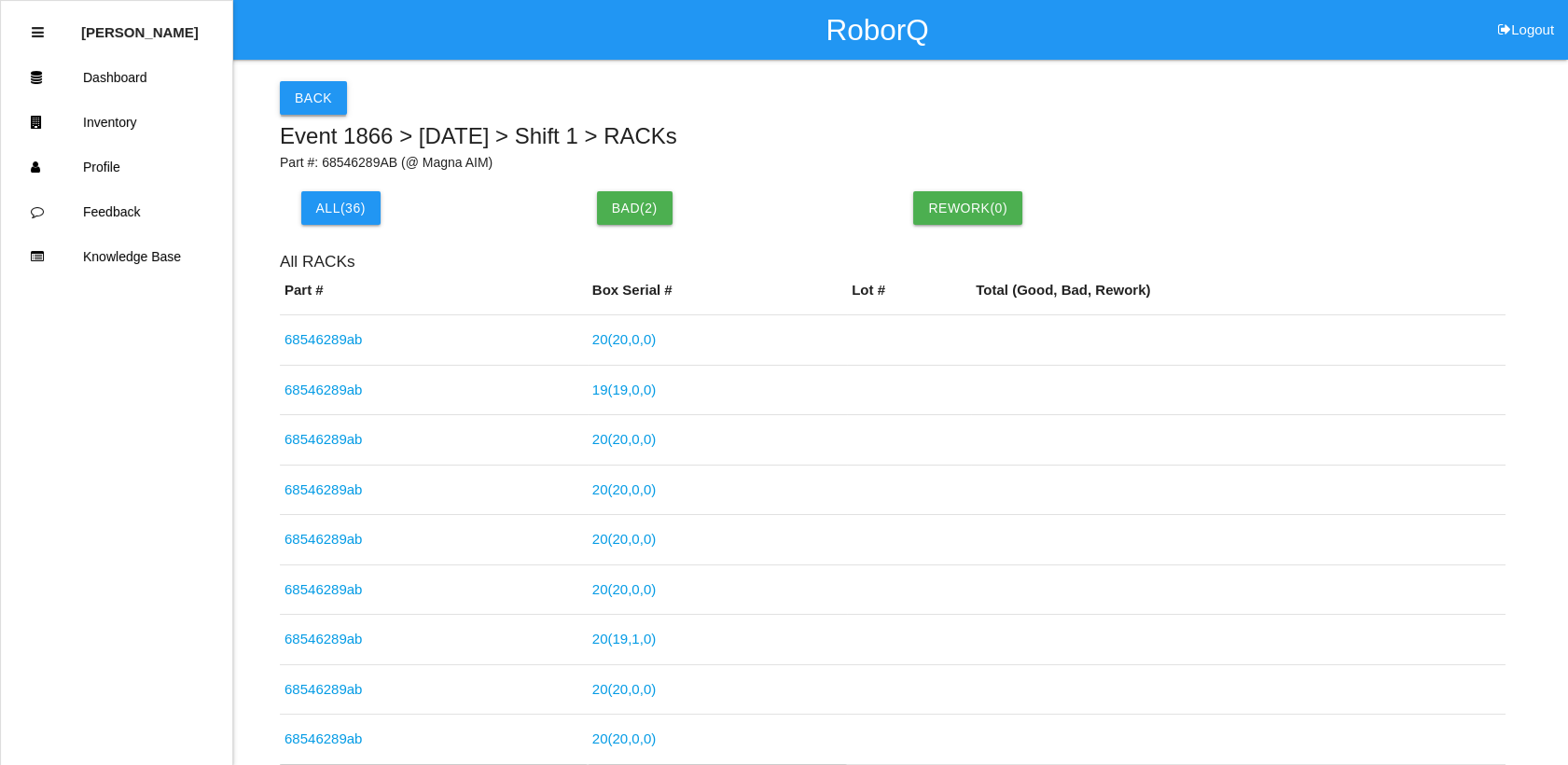 click on "Back" at bounding box center (313, 98) 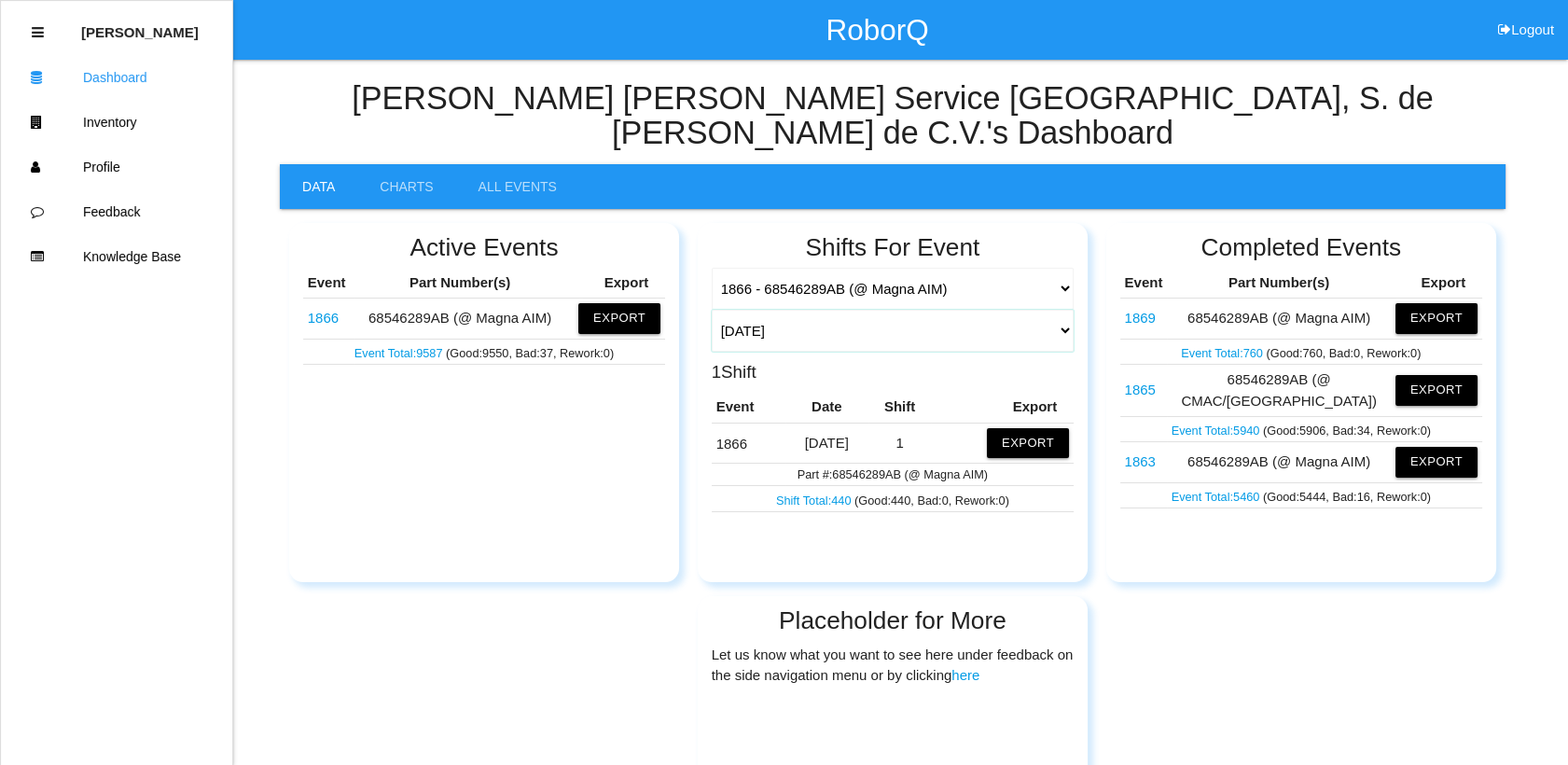 click on "[DATE] [DATE] Range Last 7 days (07/21-07/28) Last 30 days (06/28-07/28) Last 60 days (05/29-07/28) Last 90 days (04/29-07/28)  Any Day" at bounding box center (893, 330) 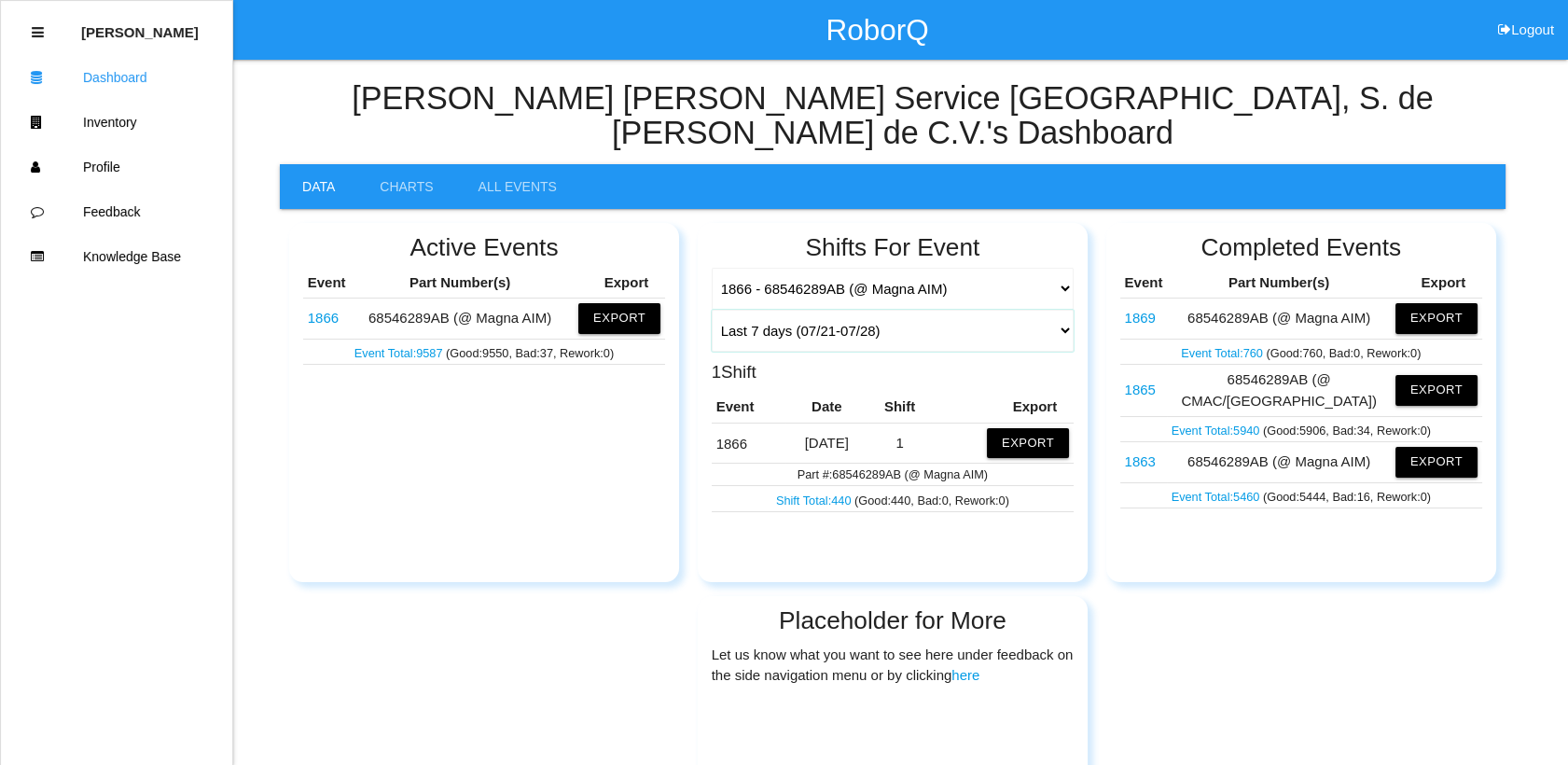 click on "[DATE] [DATE] Range Last 7 days (07/21-07/28) Last 30 days (06/28-07/28) Last 60 days (05/29-07/28) Last 90 days (04/29-07/28)  Any Day" at bounding box center (893, 330) 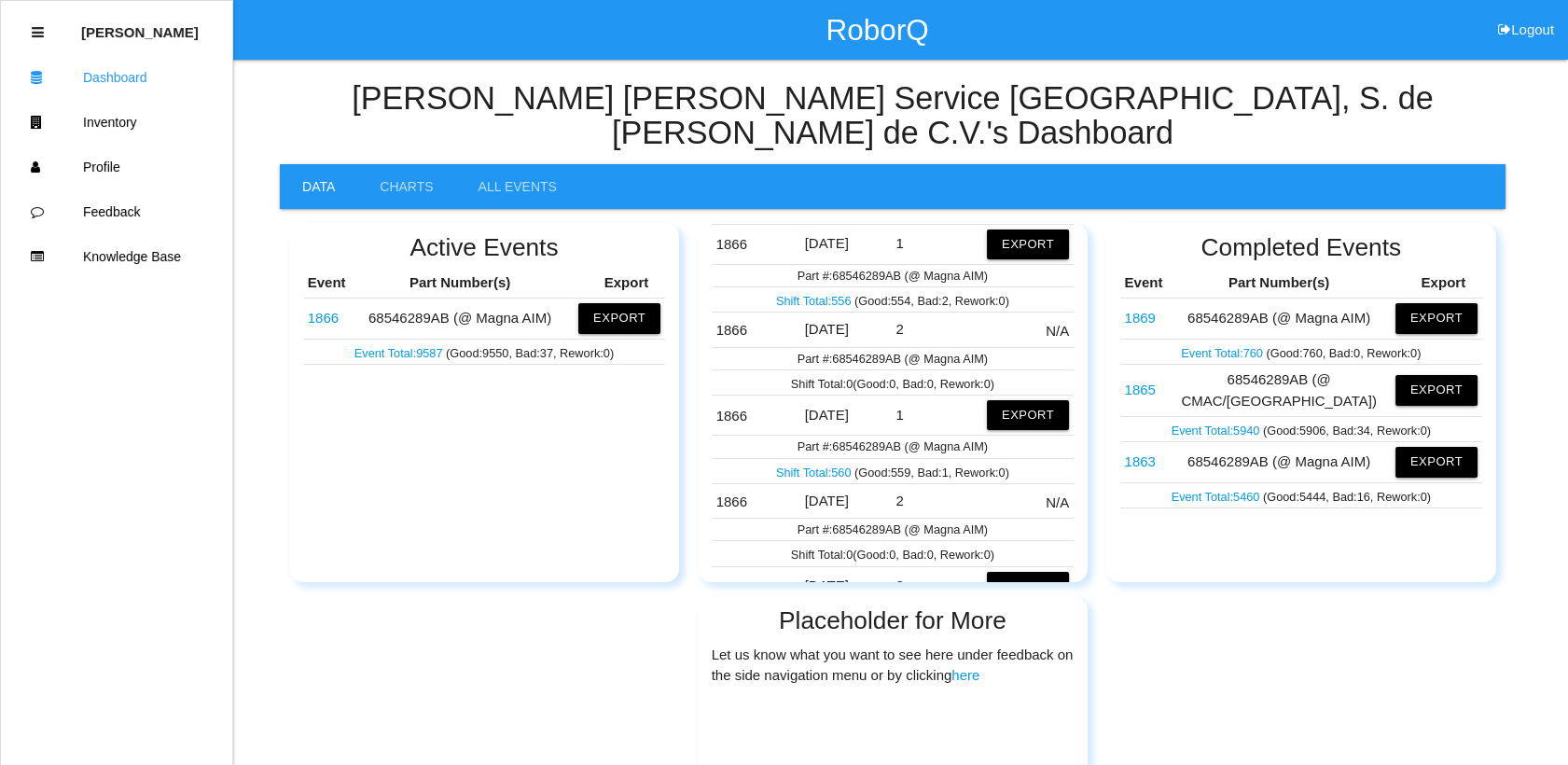 scroll, scrollTop: 518, scrollLeft: 0, axis: vertical 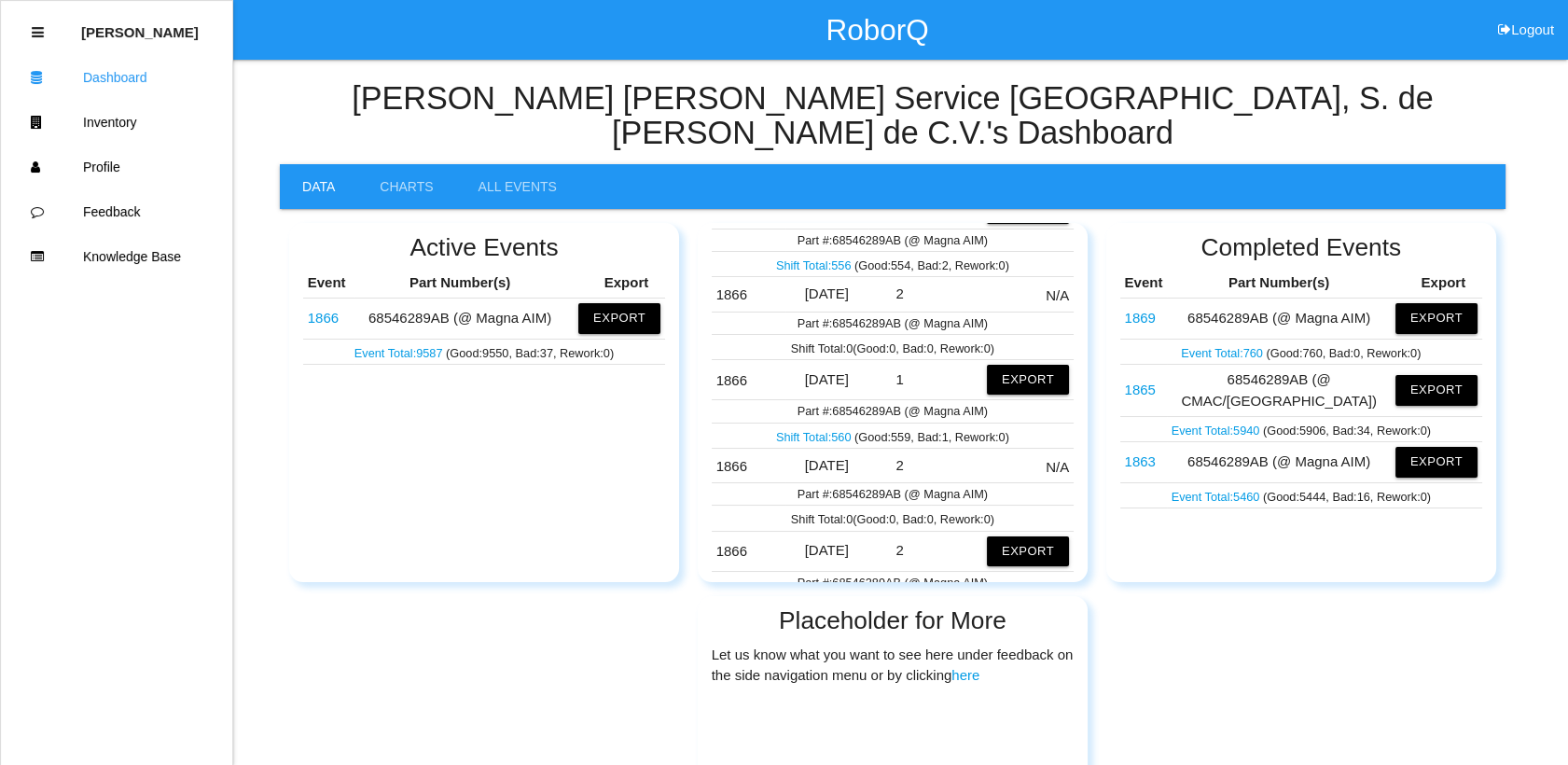 click on "Shift Total:  560" at bounding box center [815, 437] 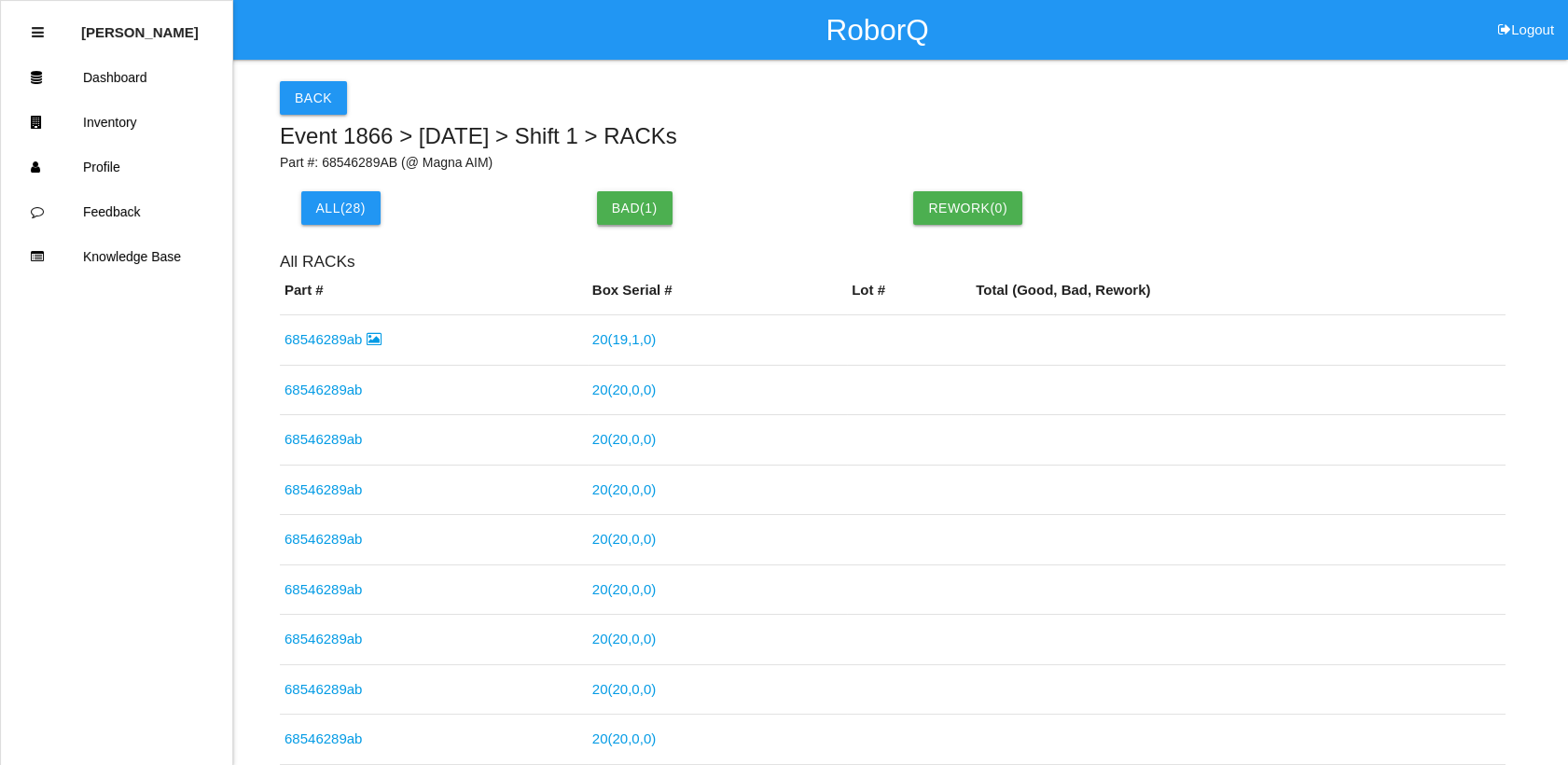 click on "Bad( 1 )" at bounding box center [634, 208] 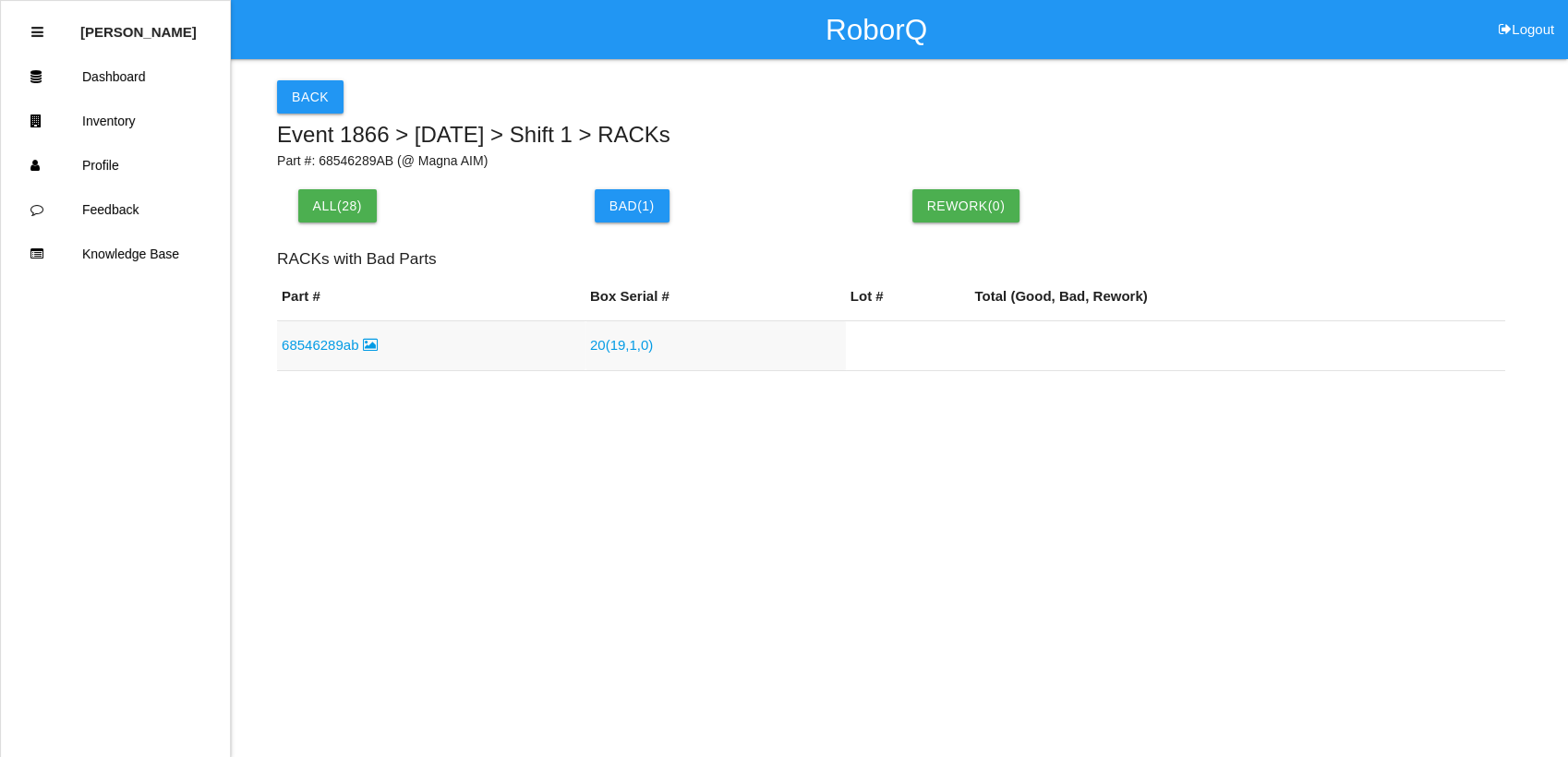 click on "20  ( 19 , 1 , 0 )" at bounding box center (621, 344) 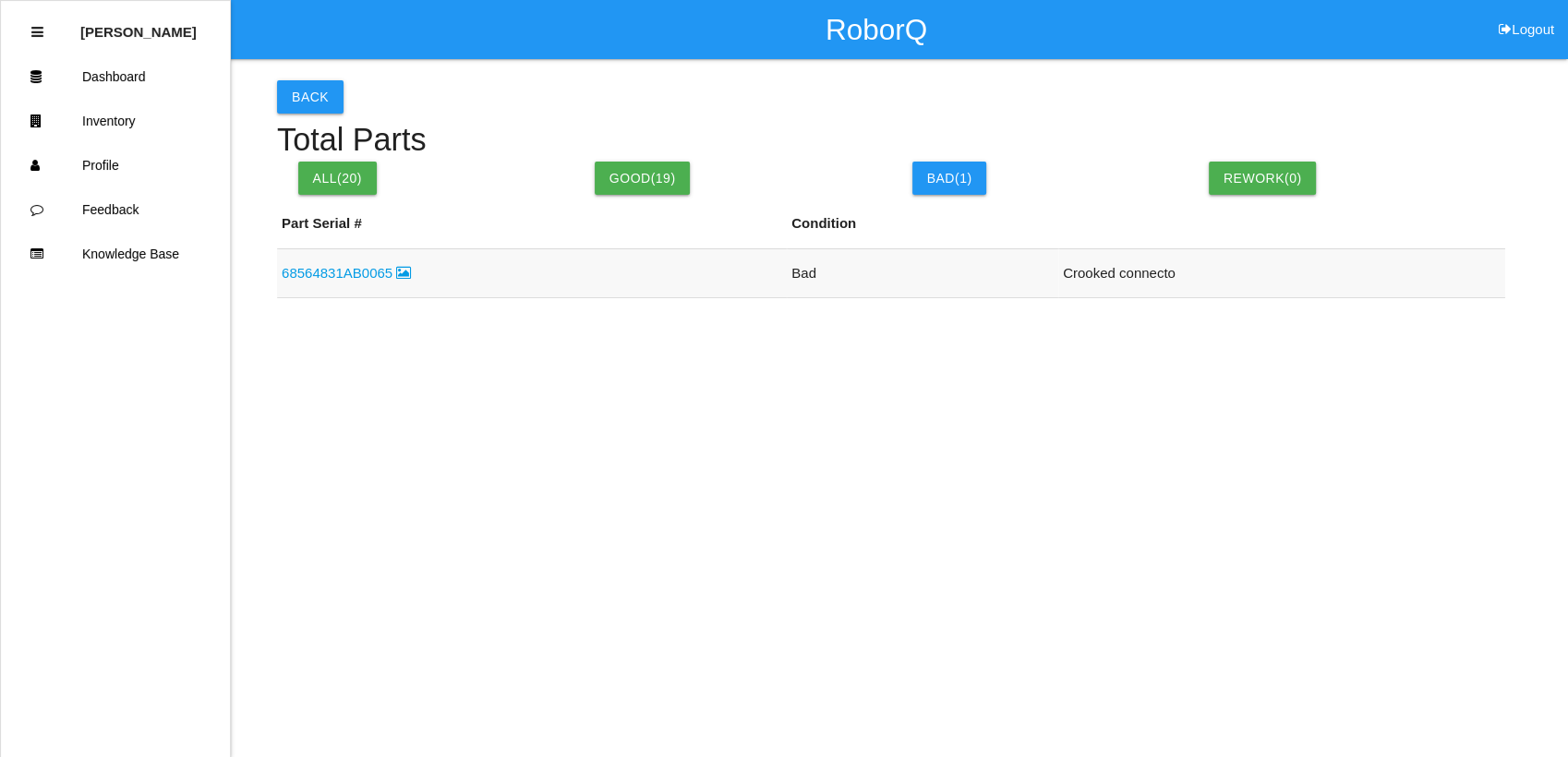 click on "68564831AB0065" at bounding box center [346, 272] 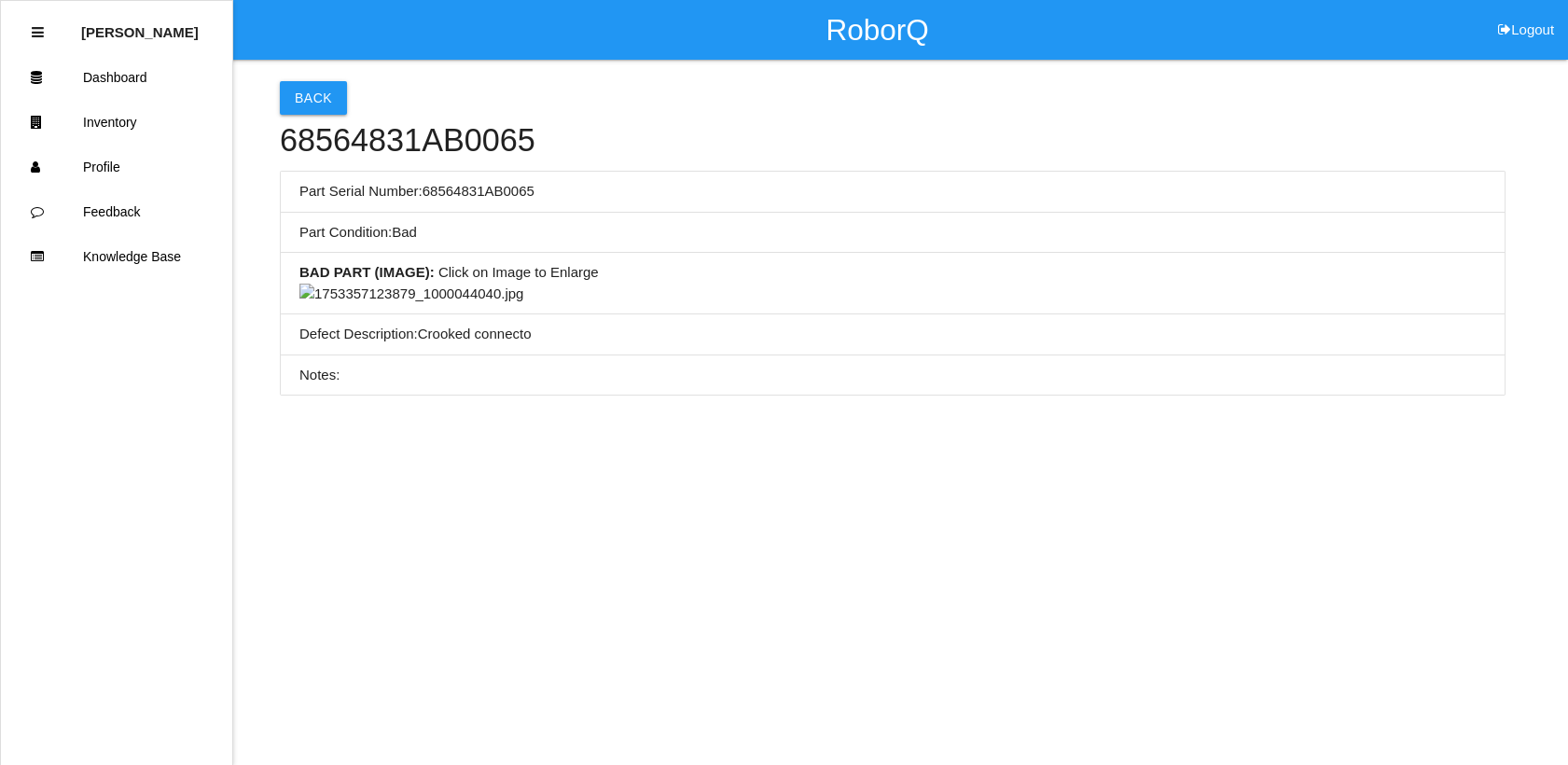 click at bounding box center (411, 294) 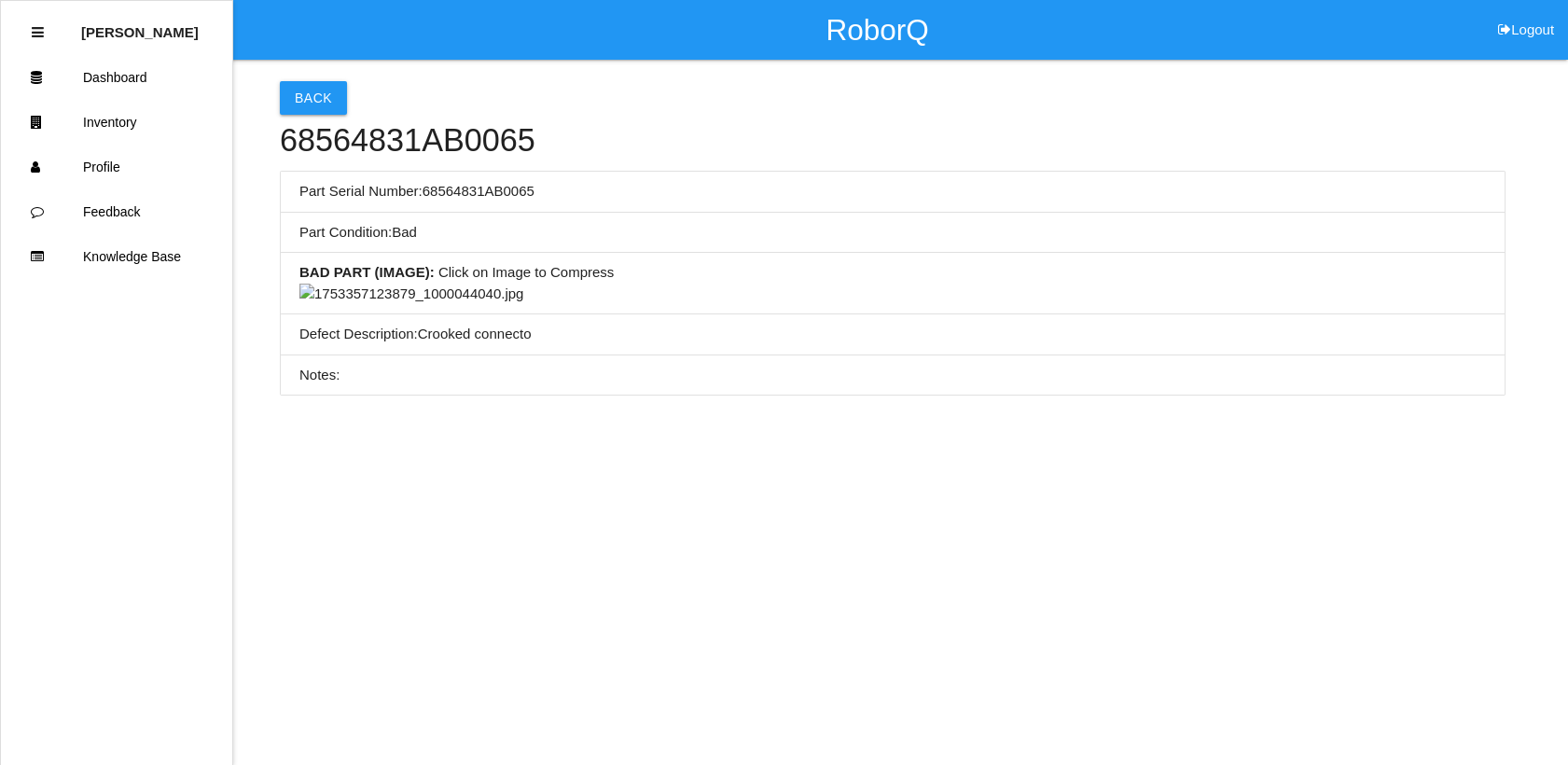 scroll, scrollTop: 0, scrollLeft: 0, axis: both 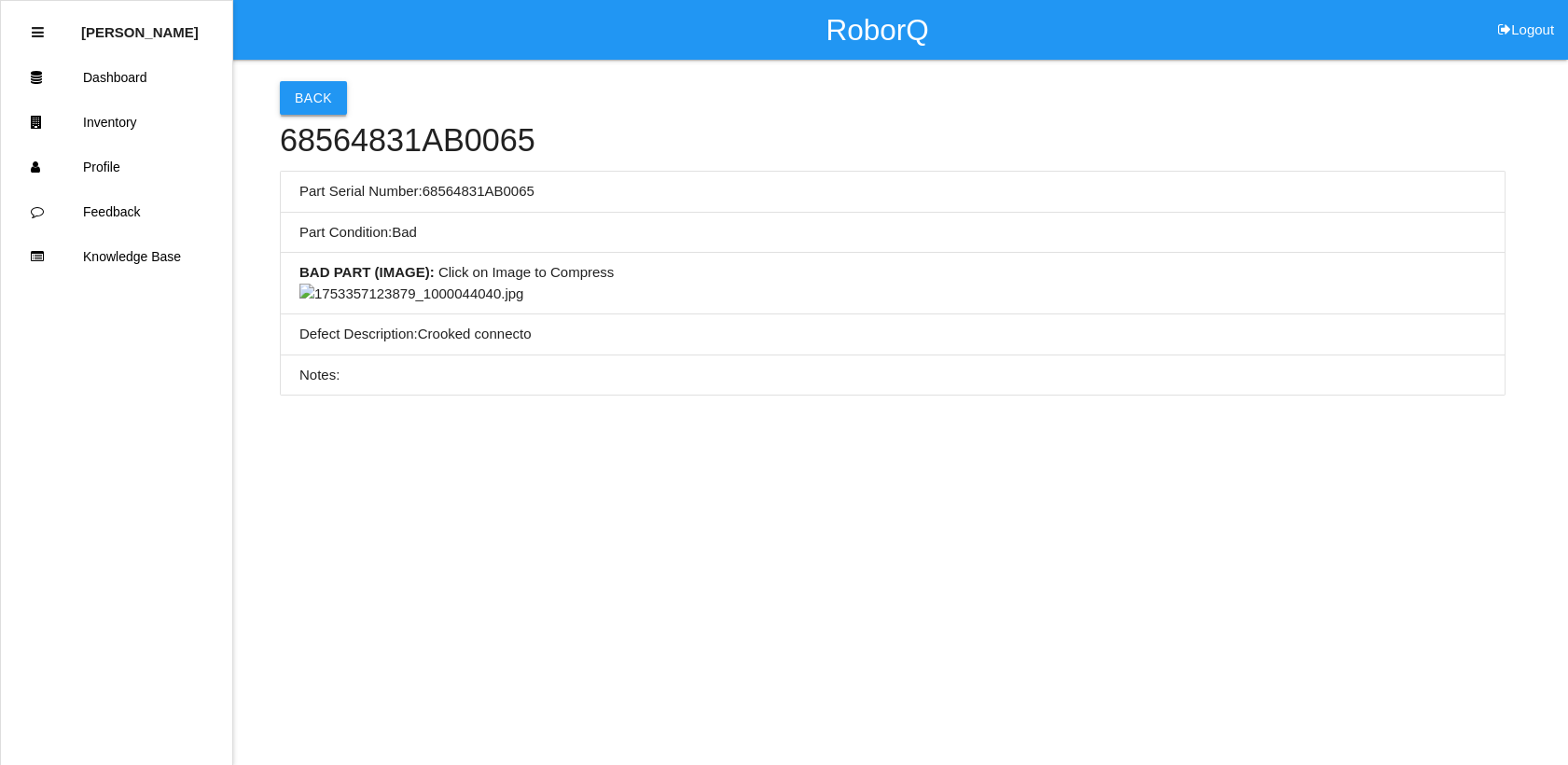 click on "Back" at bounding box center [313, 98] 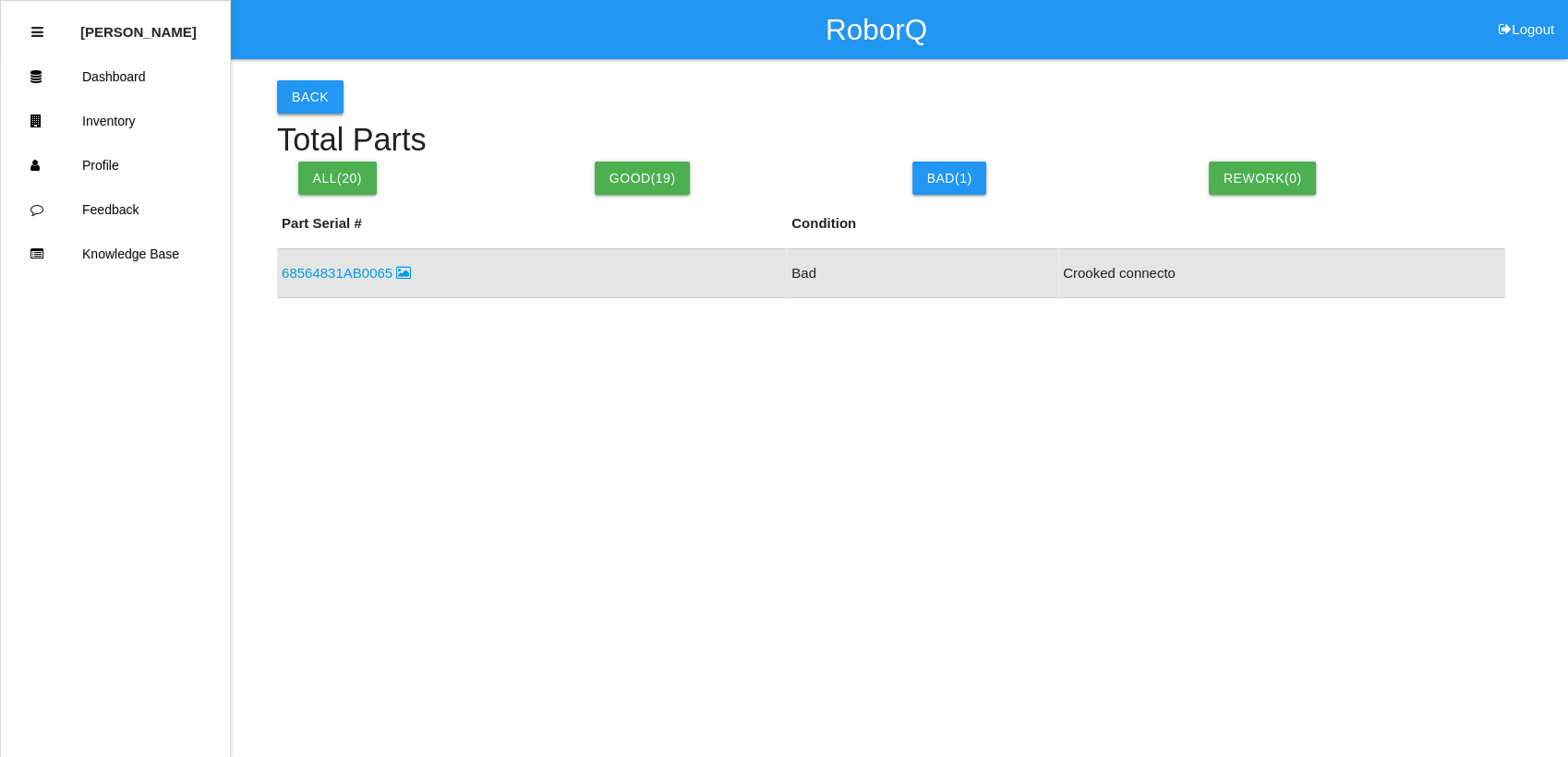 click on "Back" at bounding box center [310, 97] 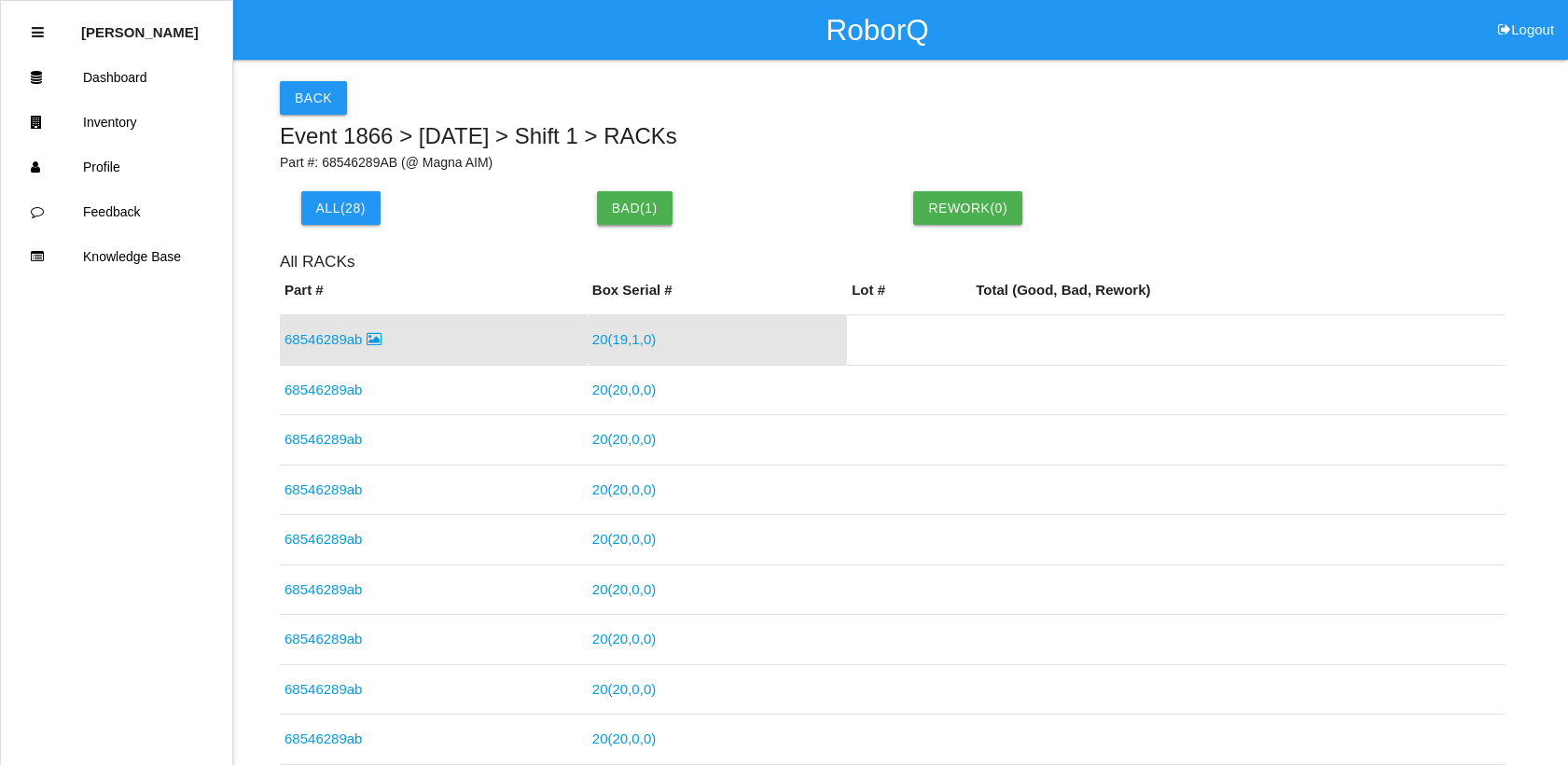 click on "Bad( 1 )" at bounding box center (634, 208) 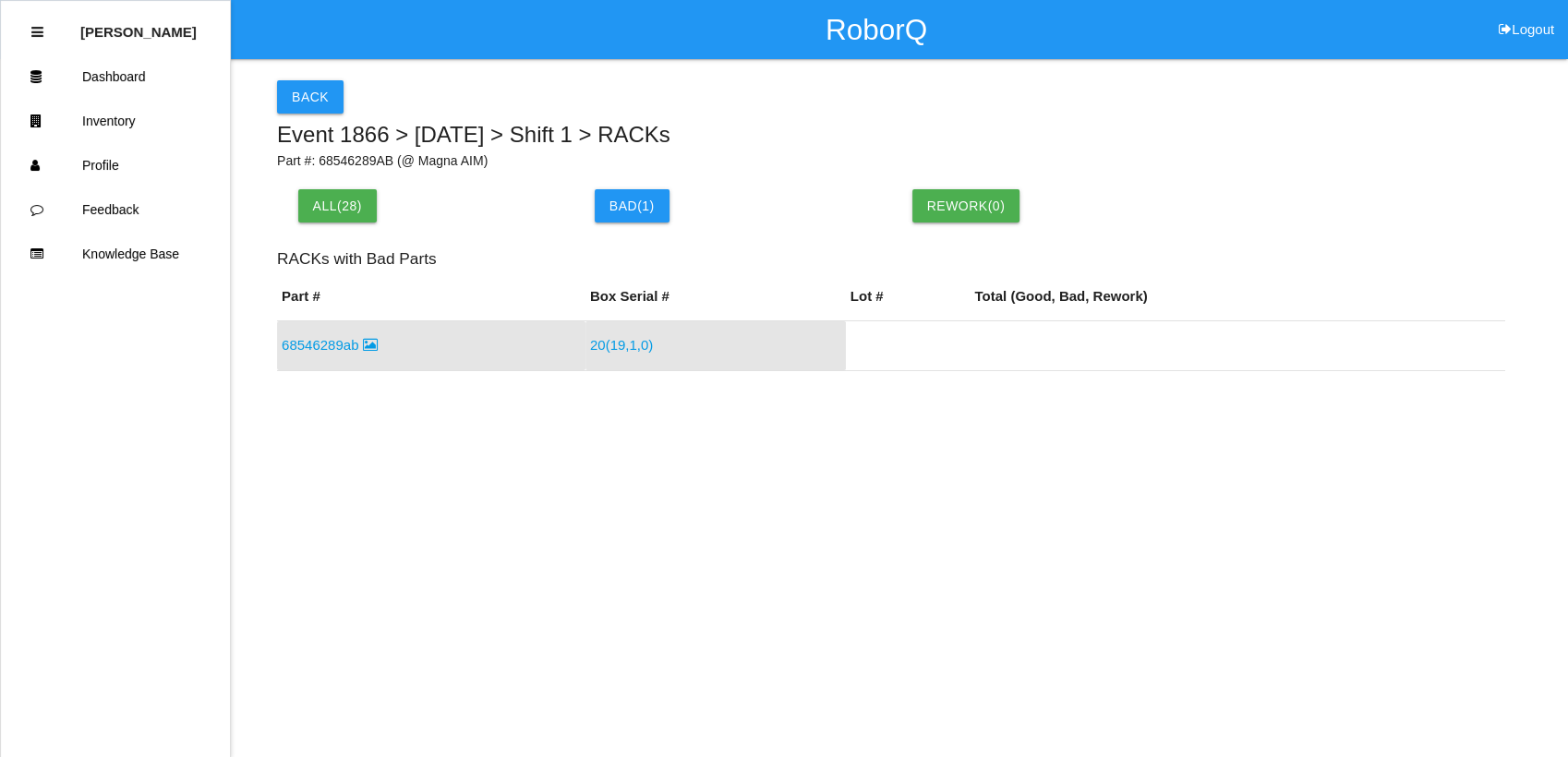 click on "20  ( 19 , 1 , 0 )" at bounding box center (621, 344) 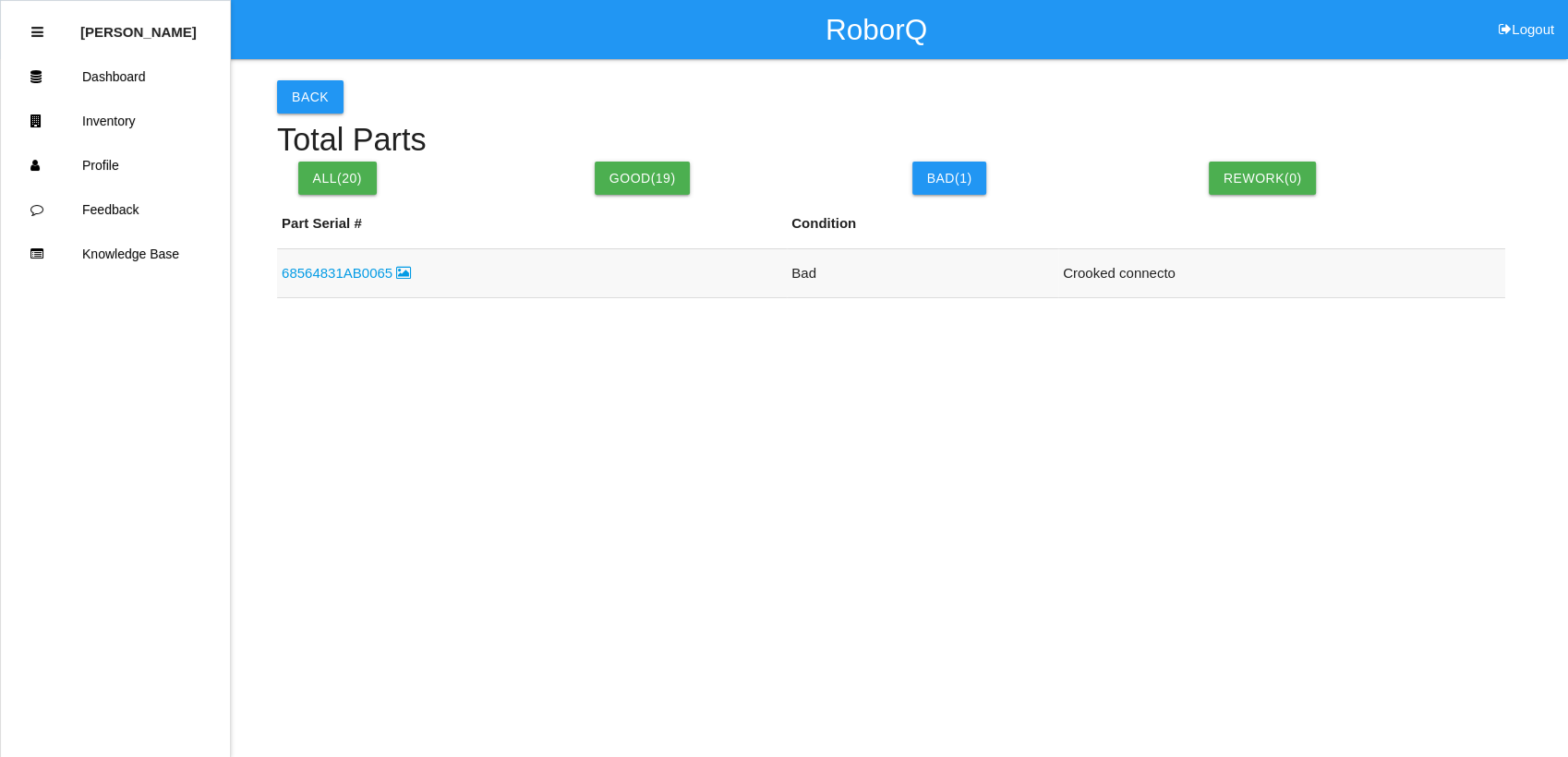 click on "68564831AB0065" at bounding box center [346, 272] 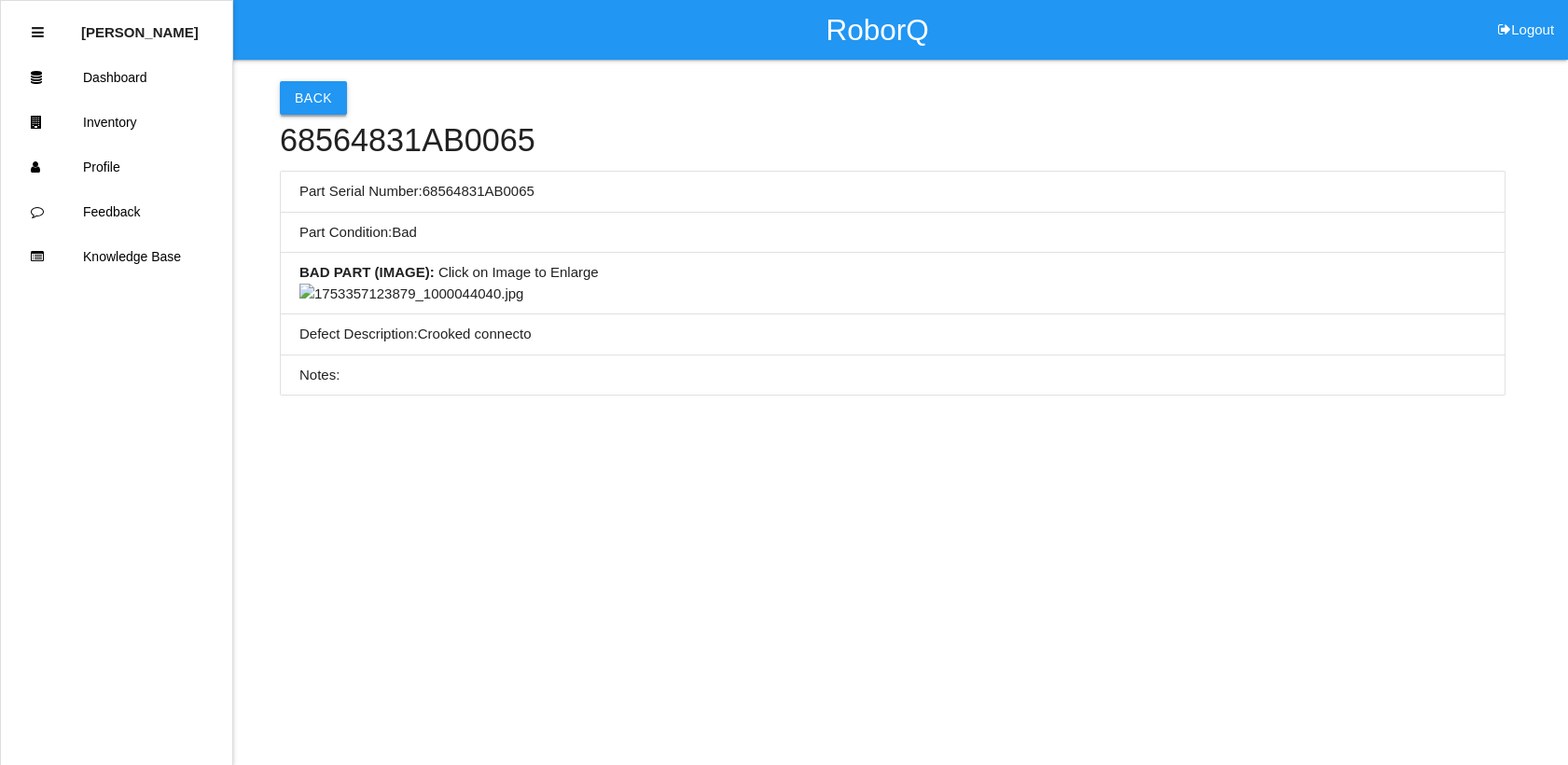 click on "Back" at bounding box center [313, 98] 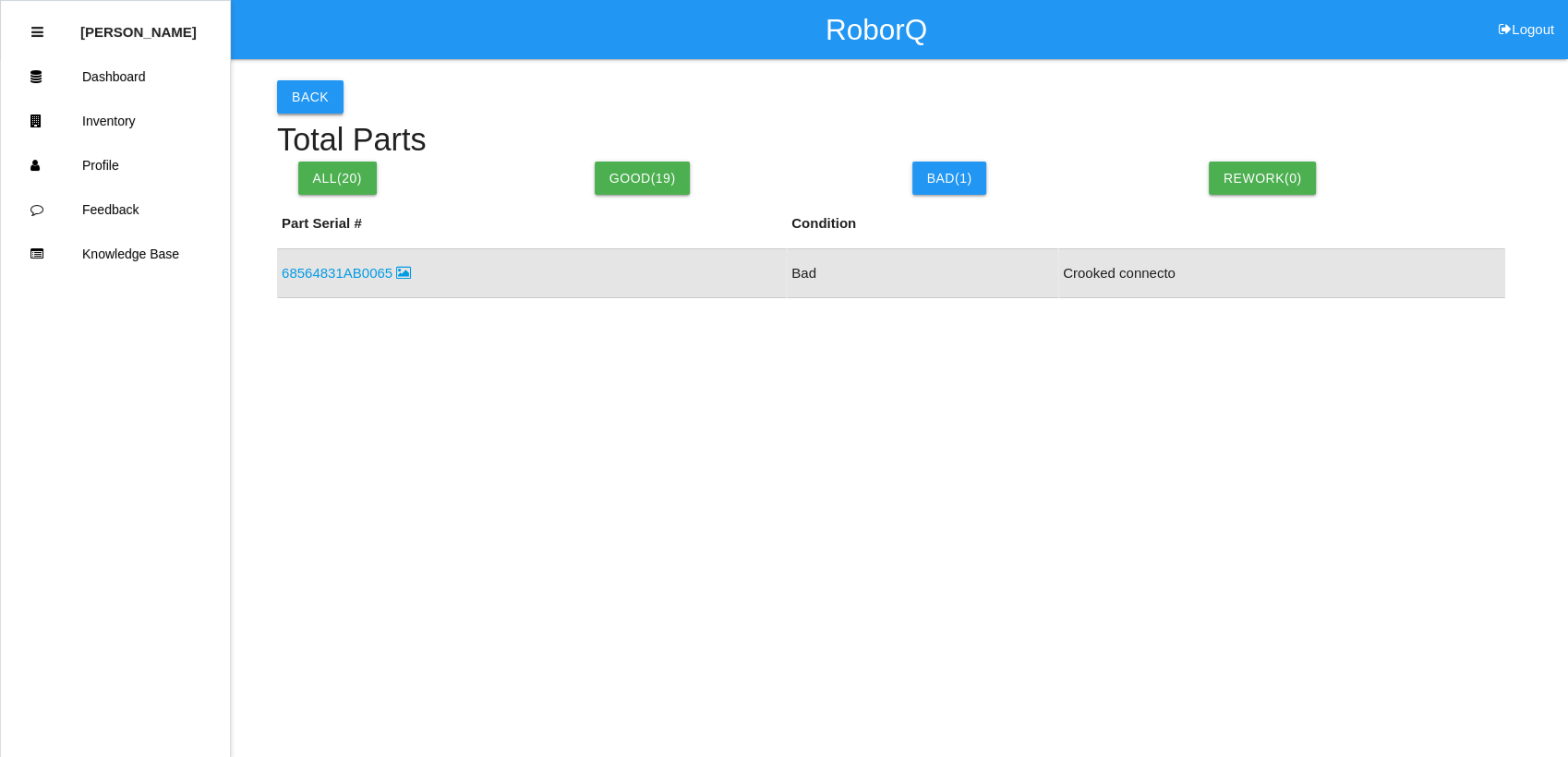 click on "Back" at bounding box center (310, 97) 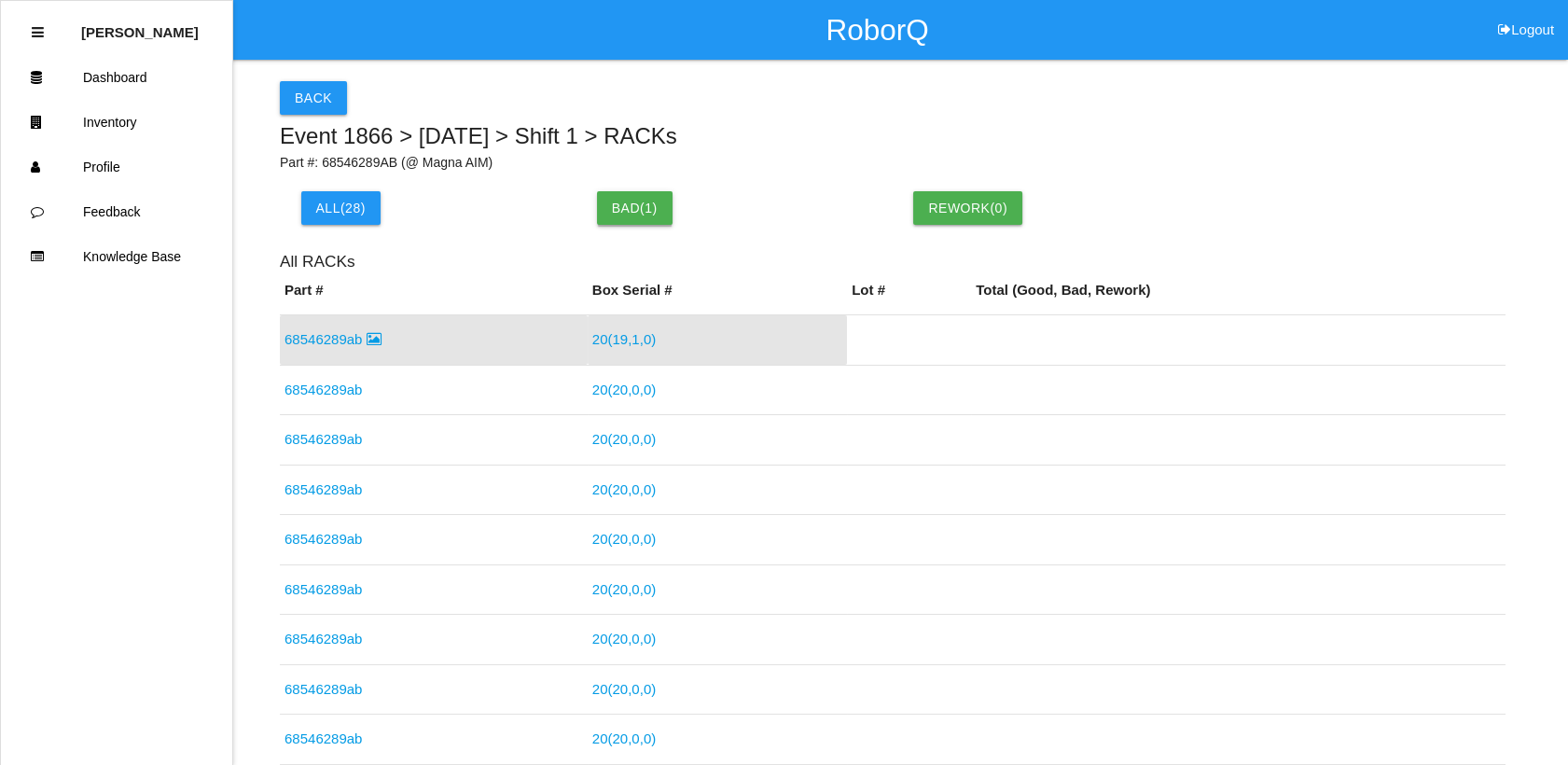 click on "Bad( 1 )" at bounding box center (634, 208) 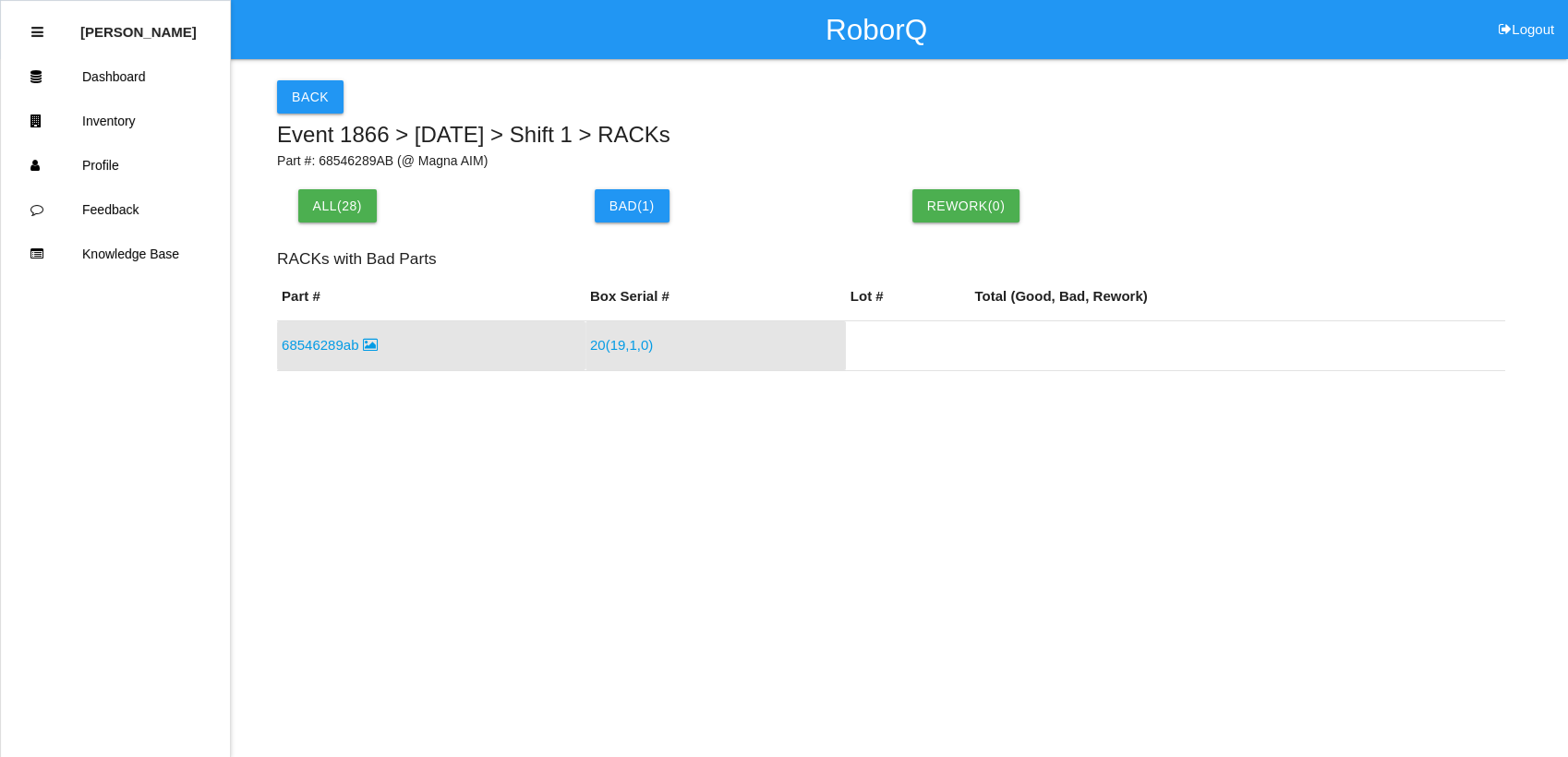 click on "68546289ab" at bounding box center (330, 344) 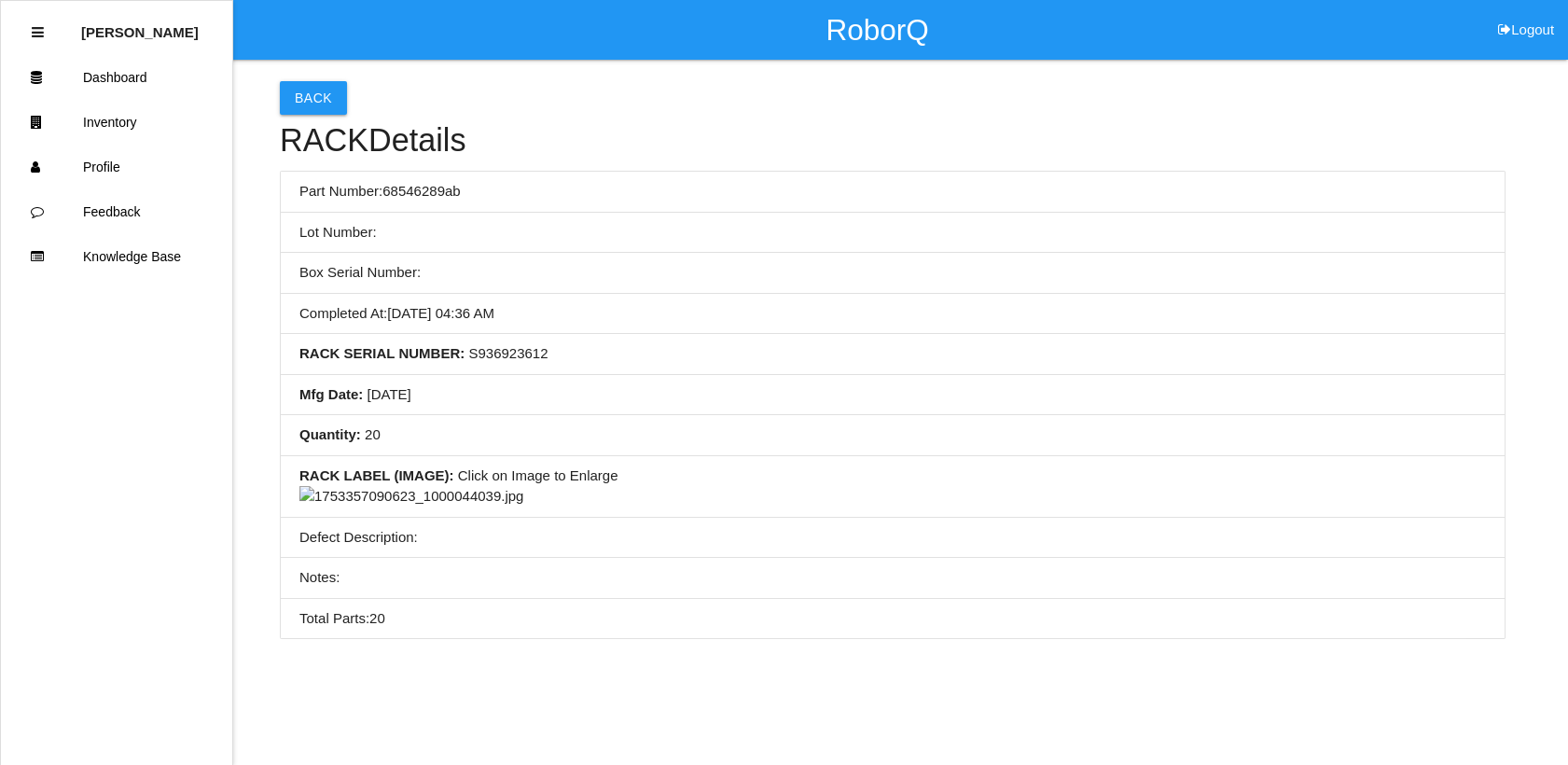 scroll, scrollTop: 321, scrollLeft: 0, axis: vertical 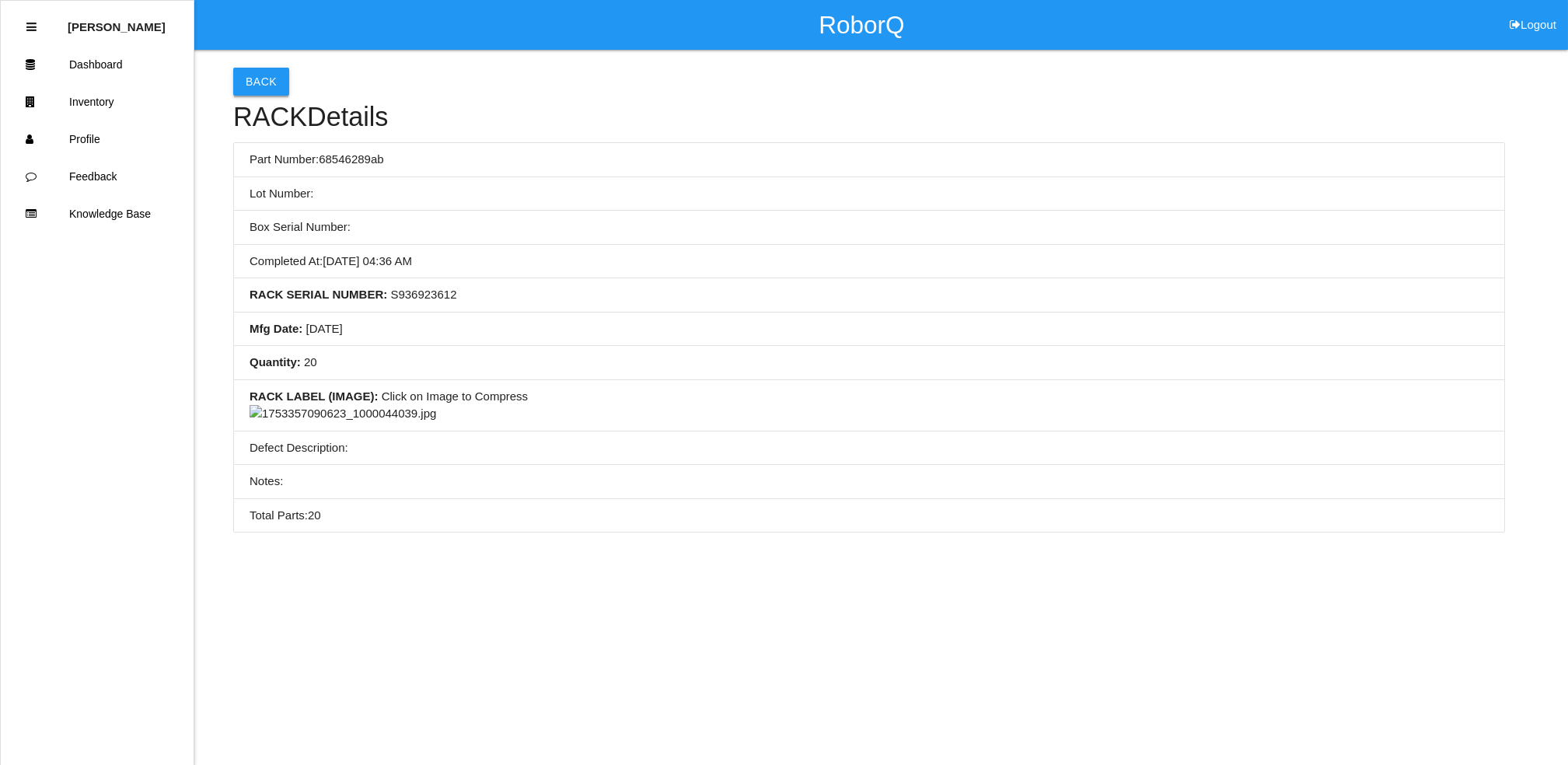 click on "Back" at bounding box center (261, 82) 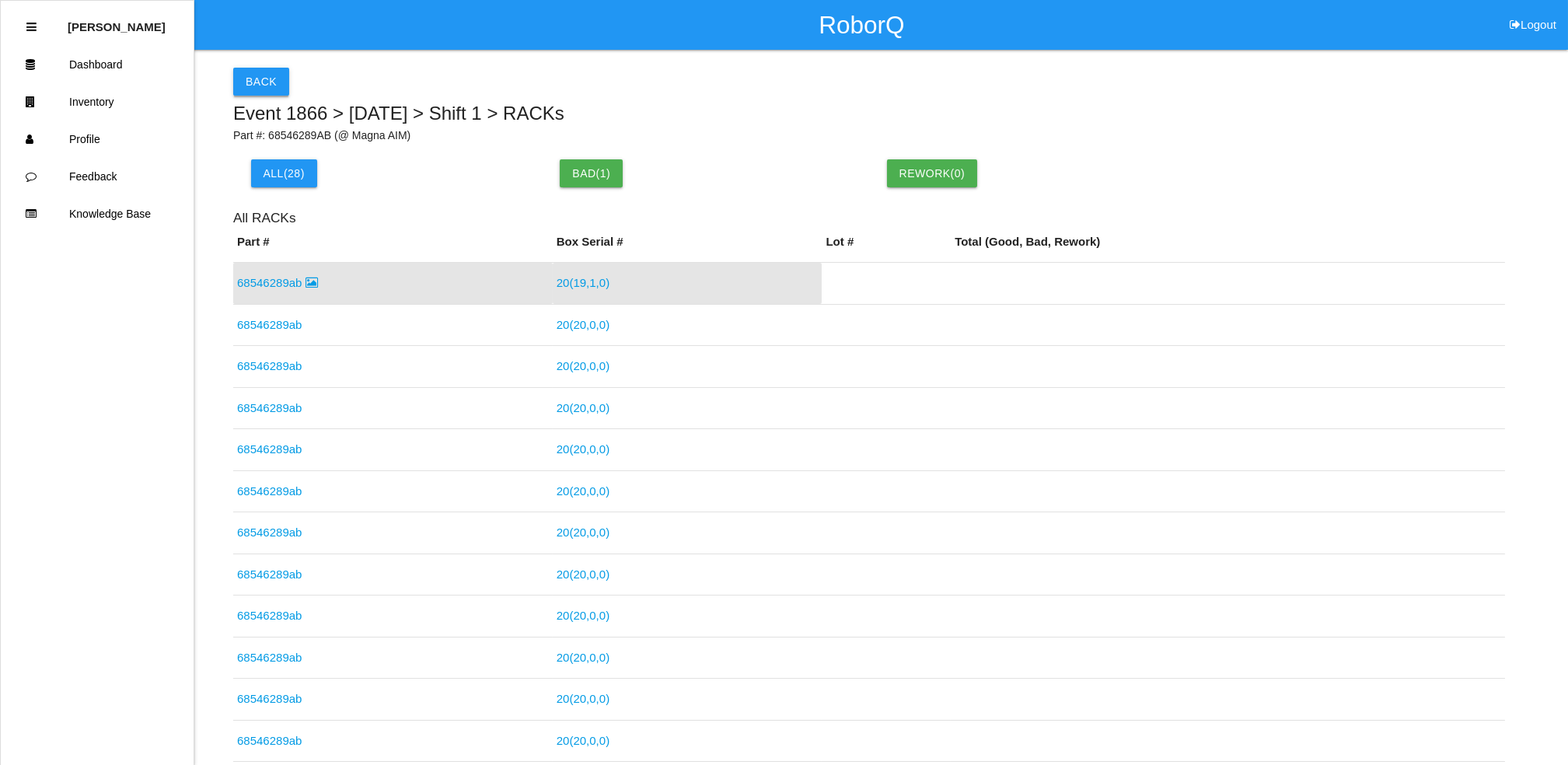 click on "Back" at bounding box center [261, 82] 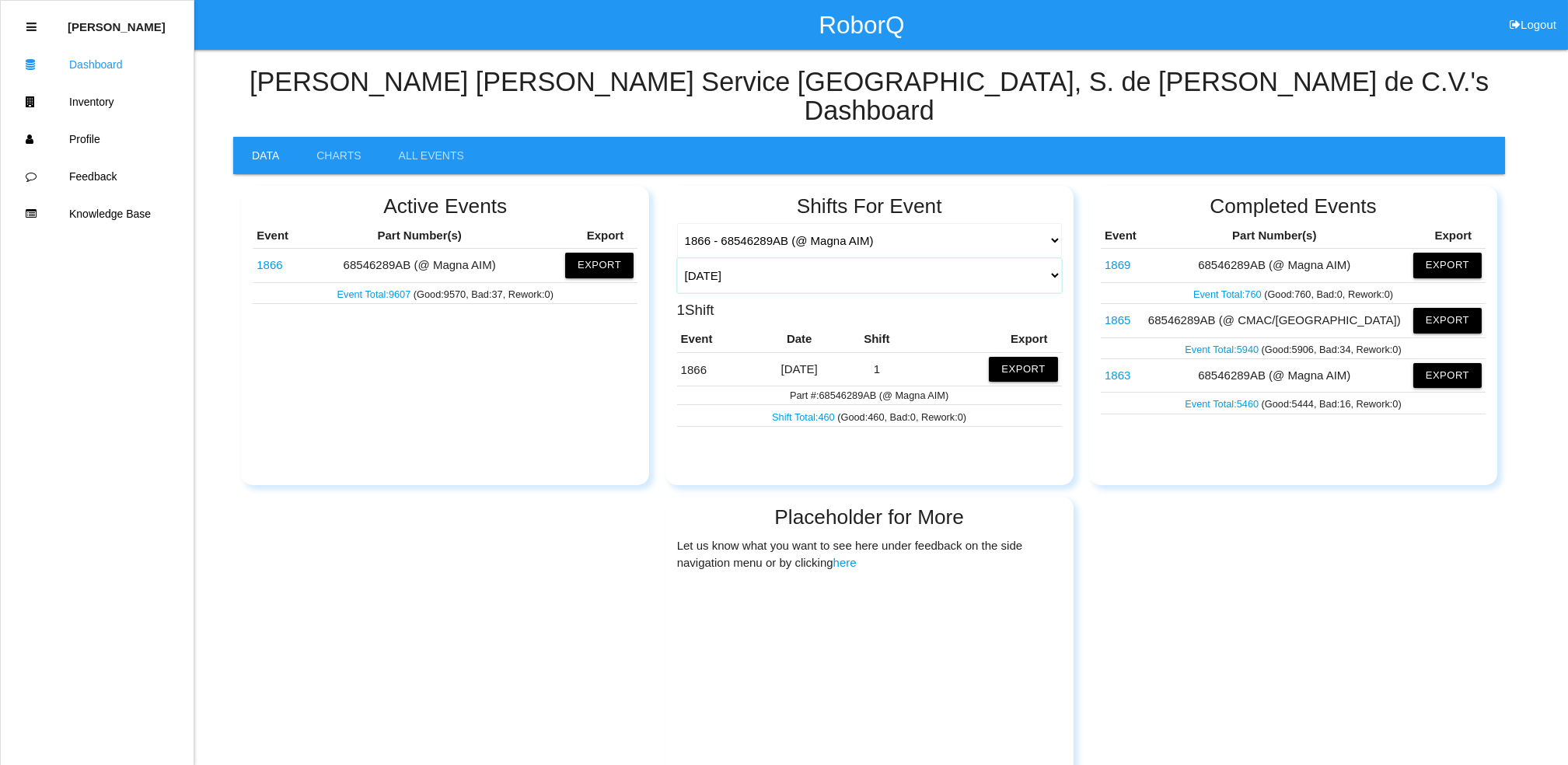 click on "[DATE] [DATE] Range Last 7 days (07/21-07/28) Last 30 days (06/28-07/28) Last 60 days (05/29-07/28) Last 90 days (04/29-07/28)  Any Day" at bounding box center [869, 275] 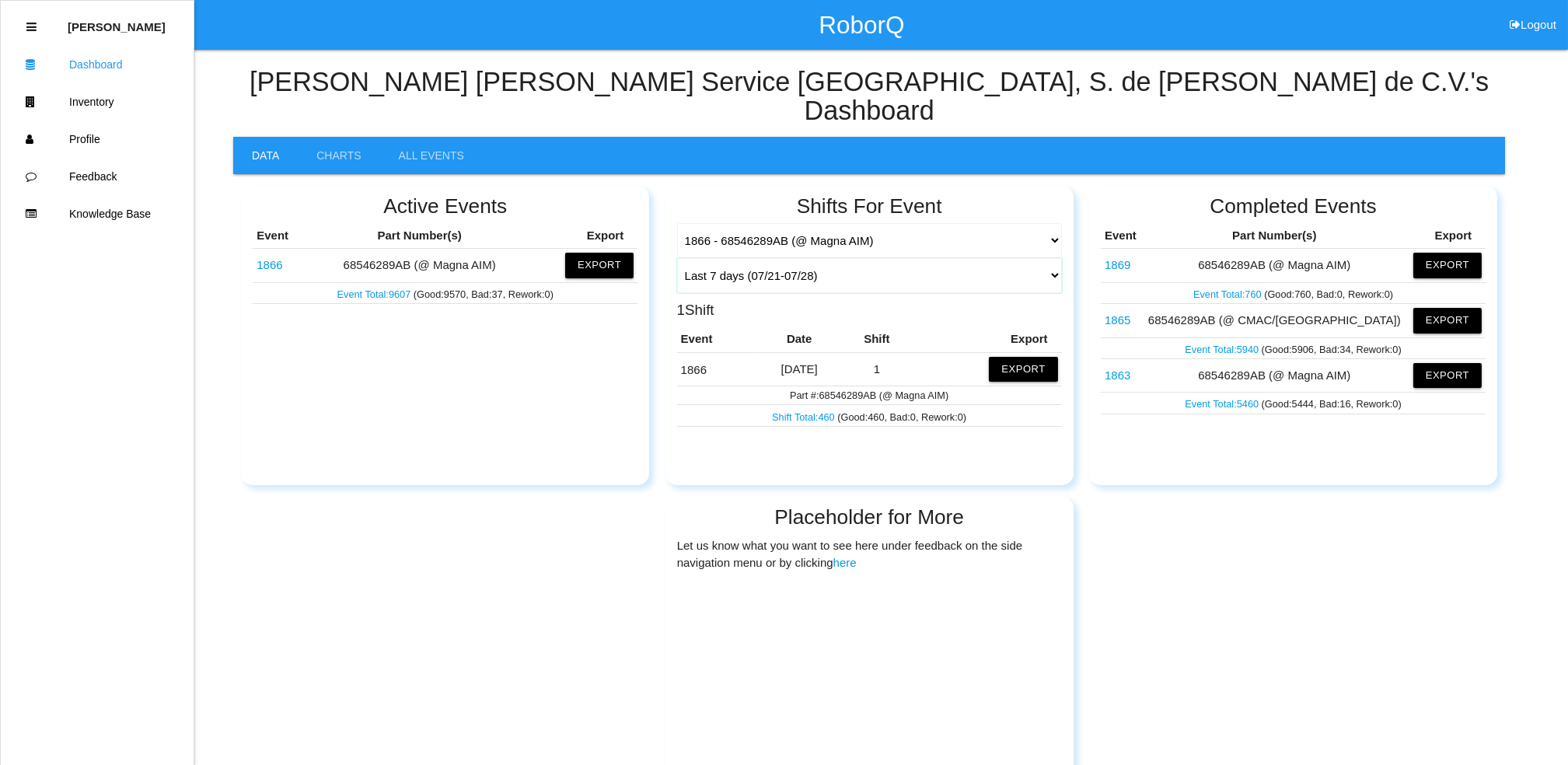 click on "[DATE] [DATE] Range Last 7 days (07/21-07/28) Last 30 days (06/28-07/28) Last 60 days (05/29-07/28) Last 90 days (04/29-07/28)  Any Day" at bounding box center [869, 275] 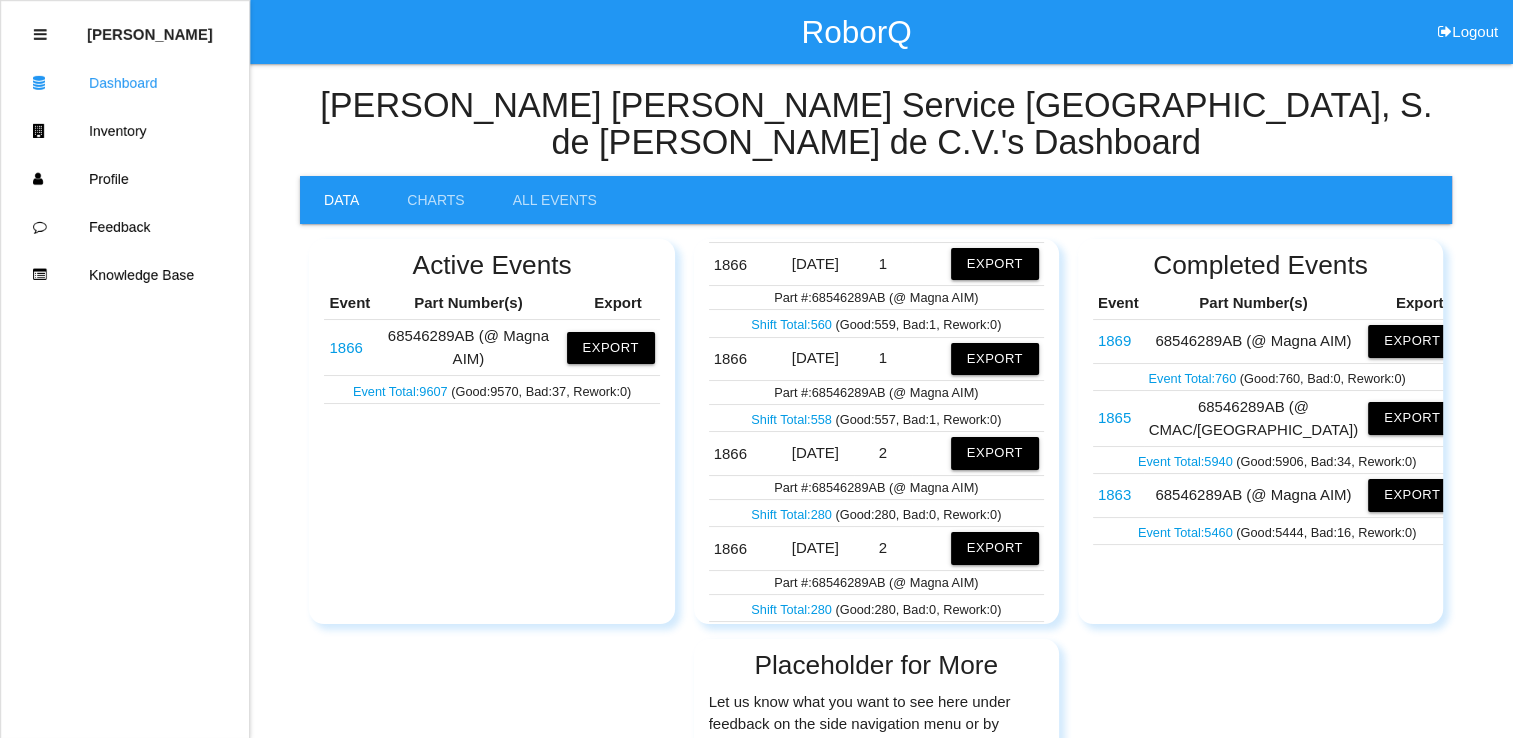scroll, scrollTop: 800, scrollLeft: 0, axis: vertical 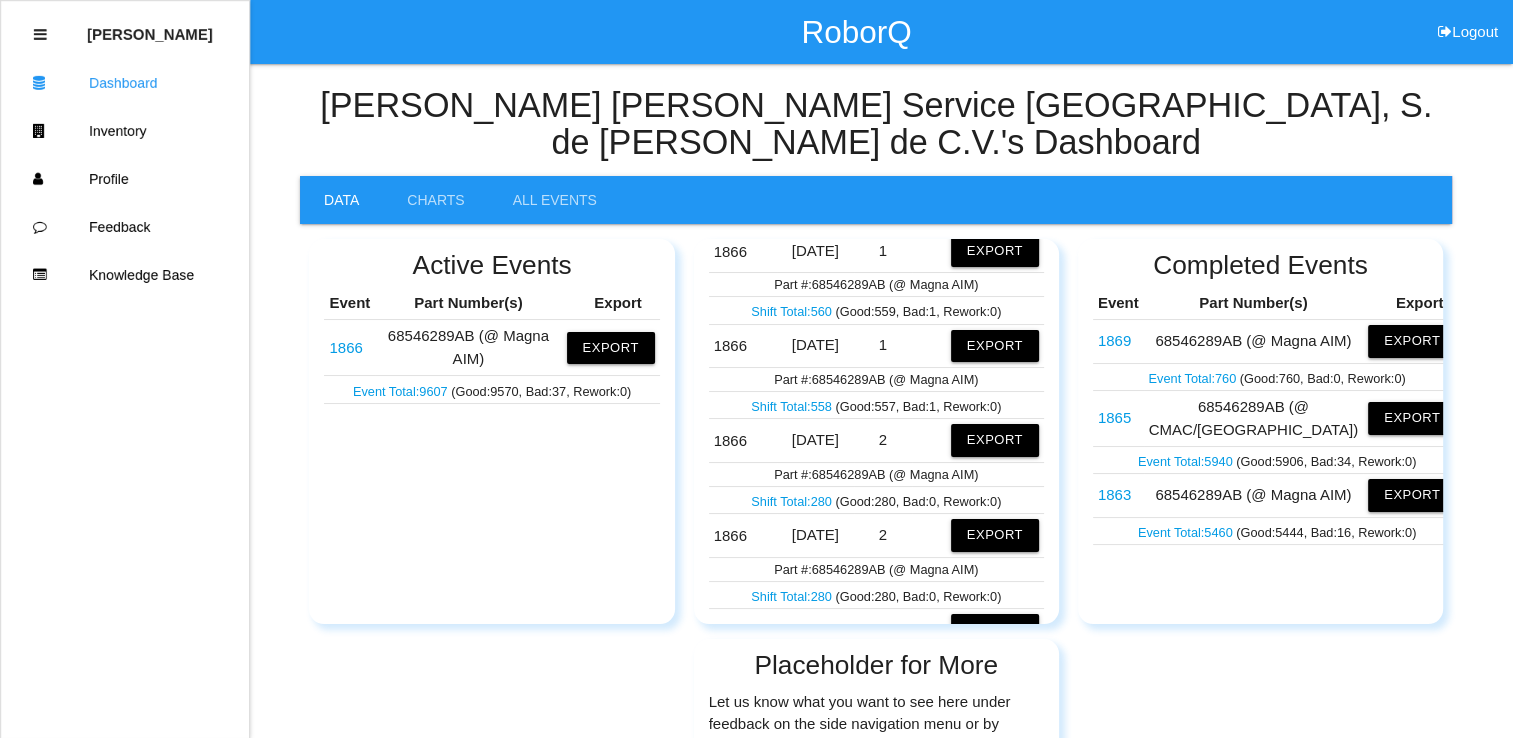 click on "Shift Total:  558" at bounding box center (793, 406) 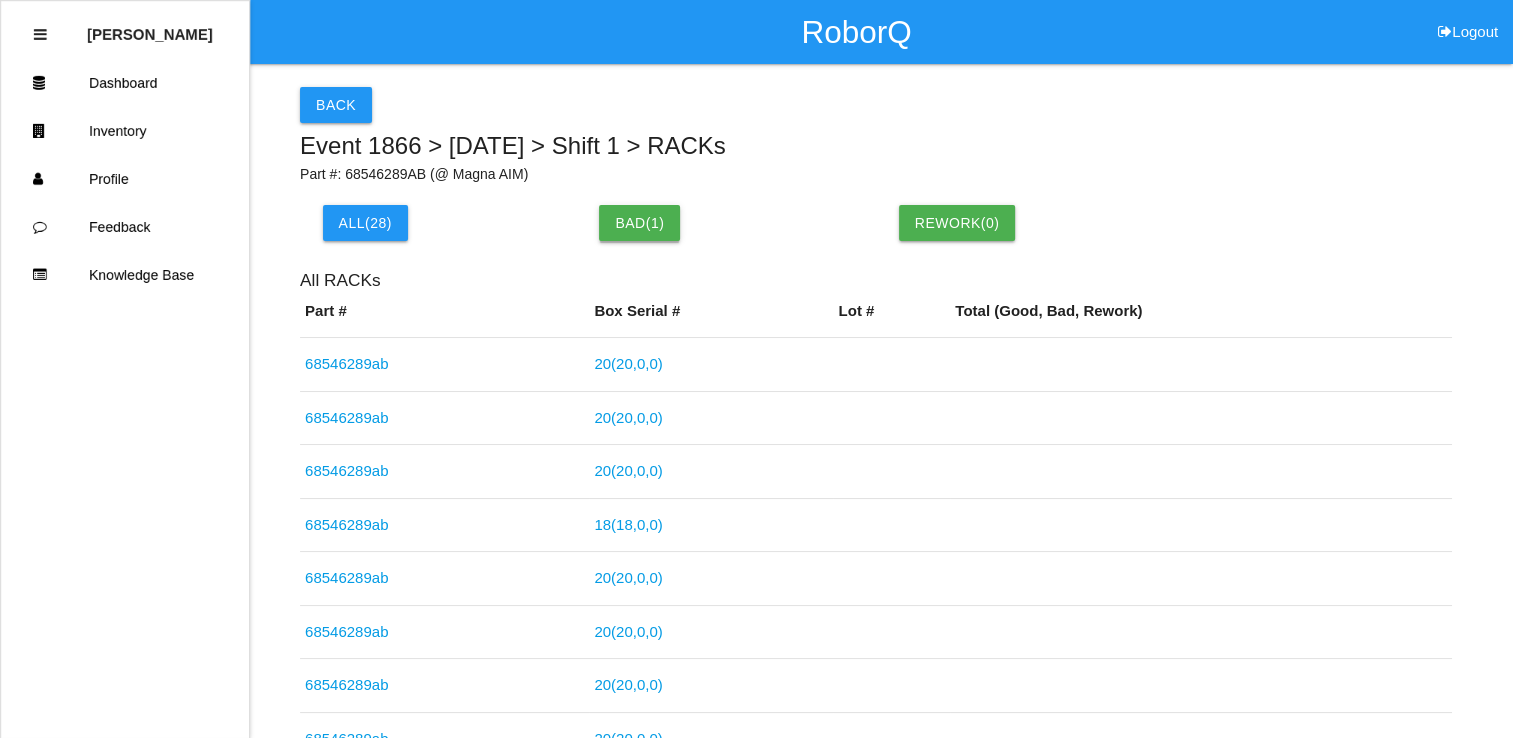 click on "Bad( 1 )" at bounding box center (639, 223) 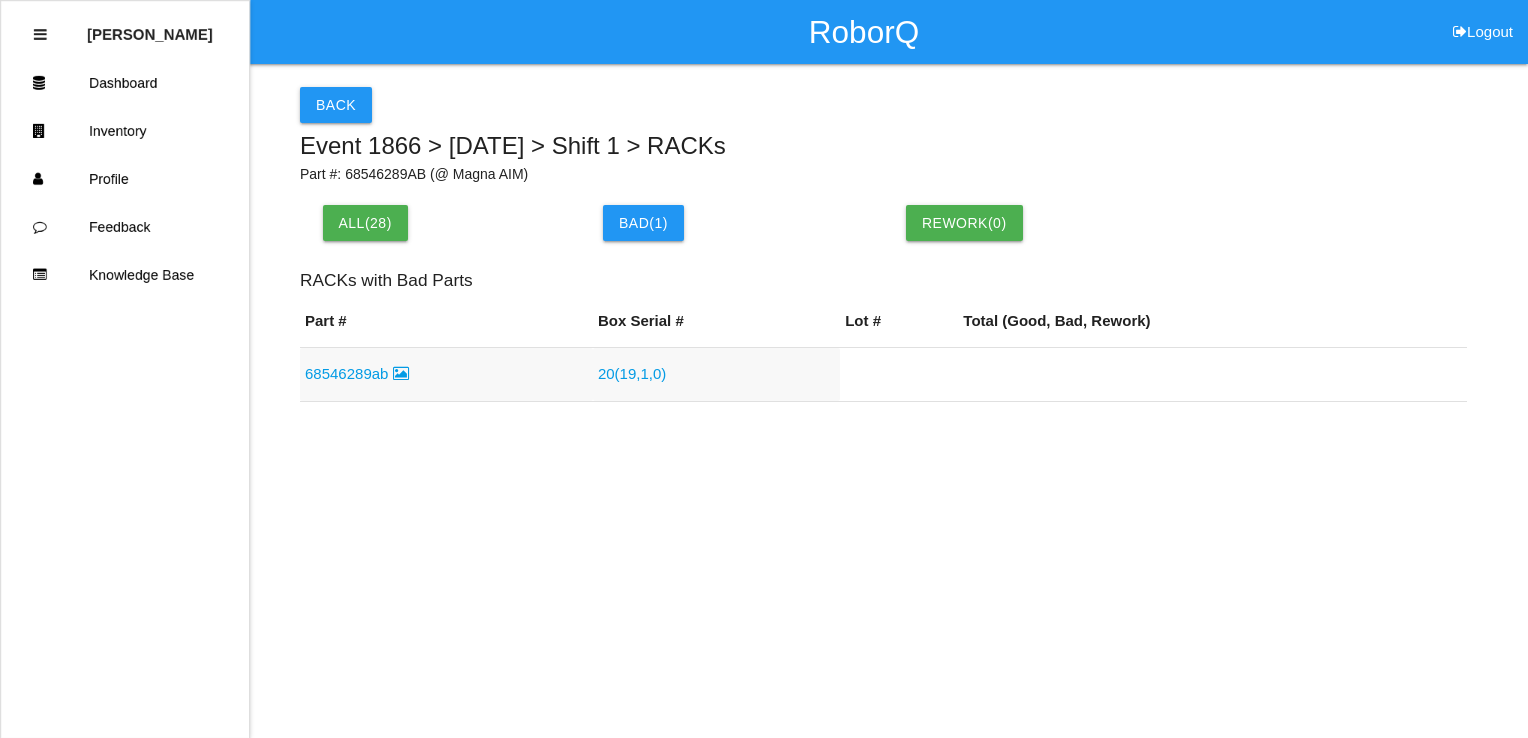 click on "68546289ab" at bounding box center [357, 373] 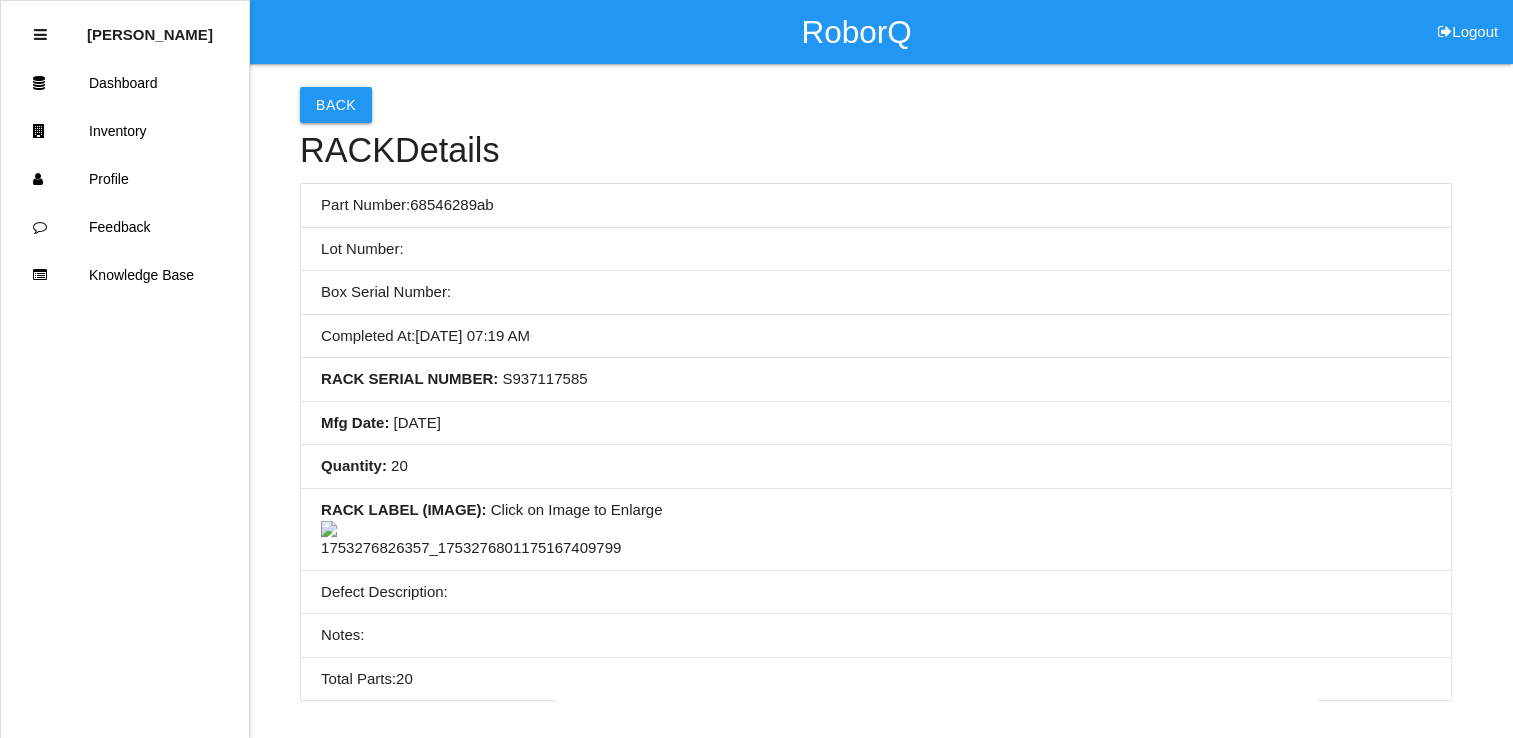 click on "RACK LABEL (IMAGE) :   Click on Image to Enlarge" at bounding box center [876, 530] 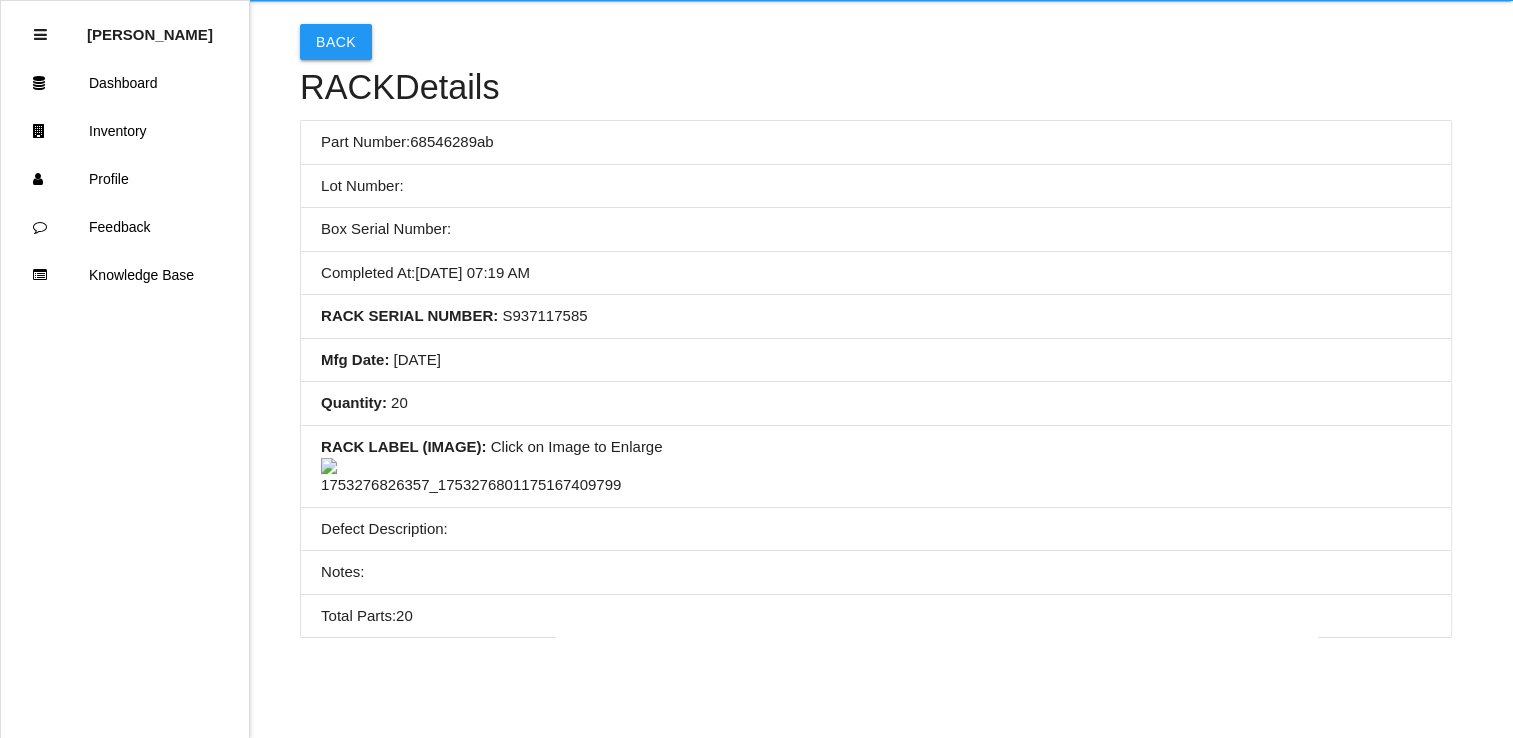 scroll, scrollTop: 300, scrollLeft: 0, axis: vertical 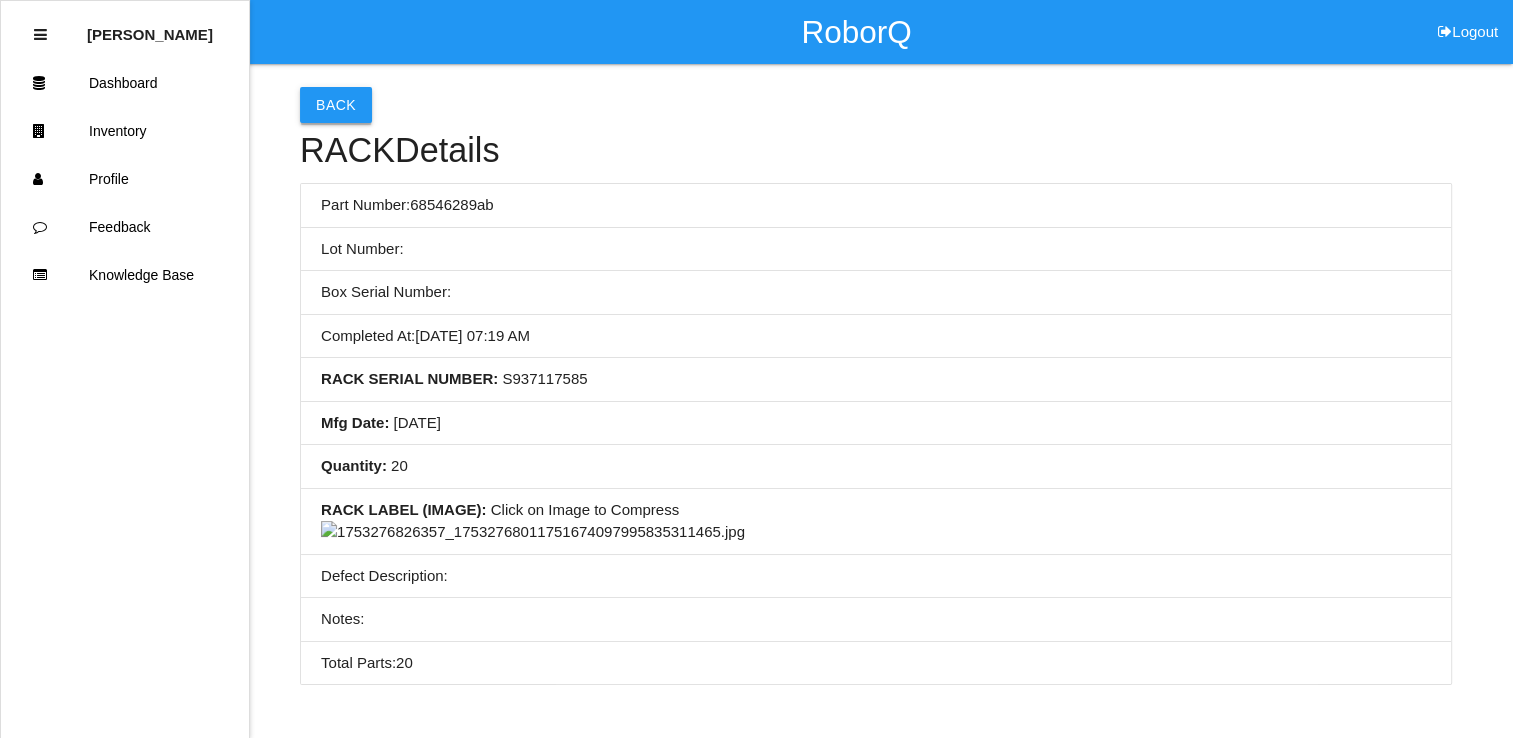 click on "Back" at bounding box center [336, 105] 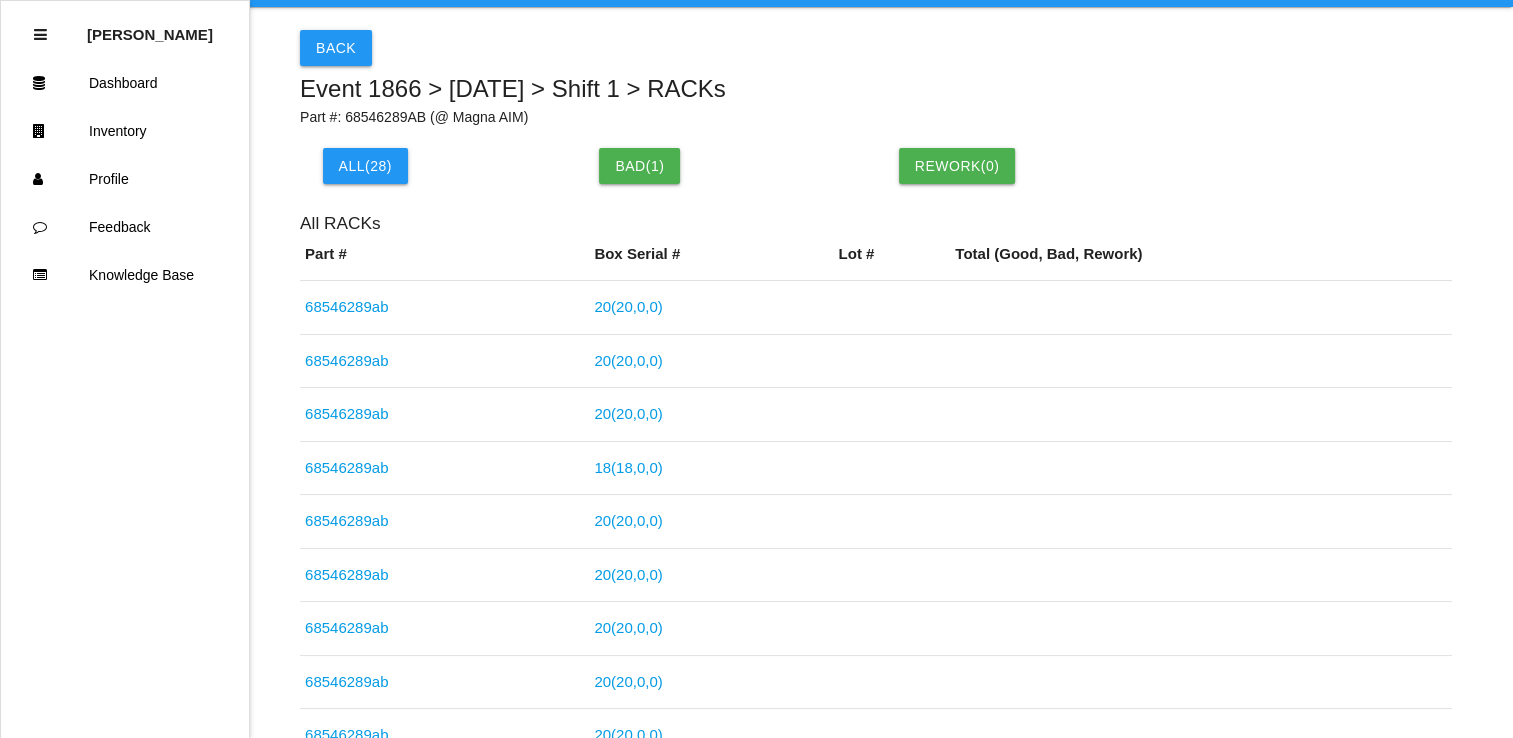scroll, scrollTop: 0, scrollLeft: 0, axis: both 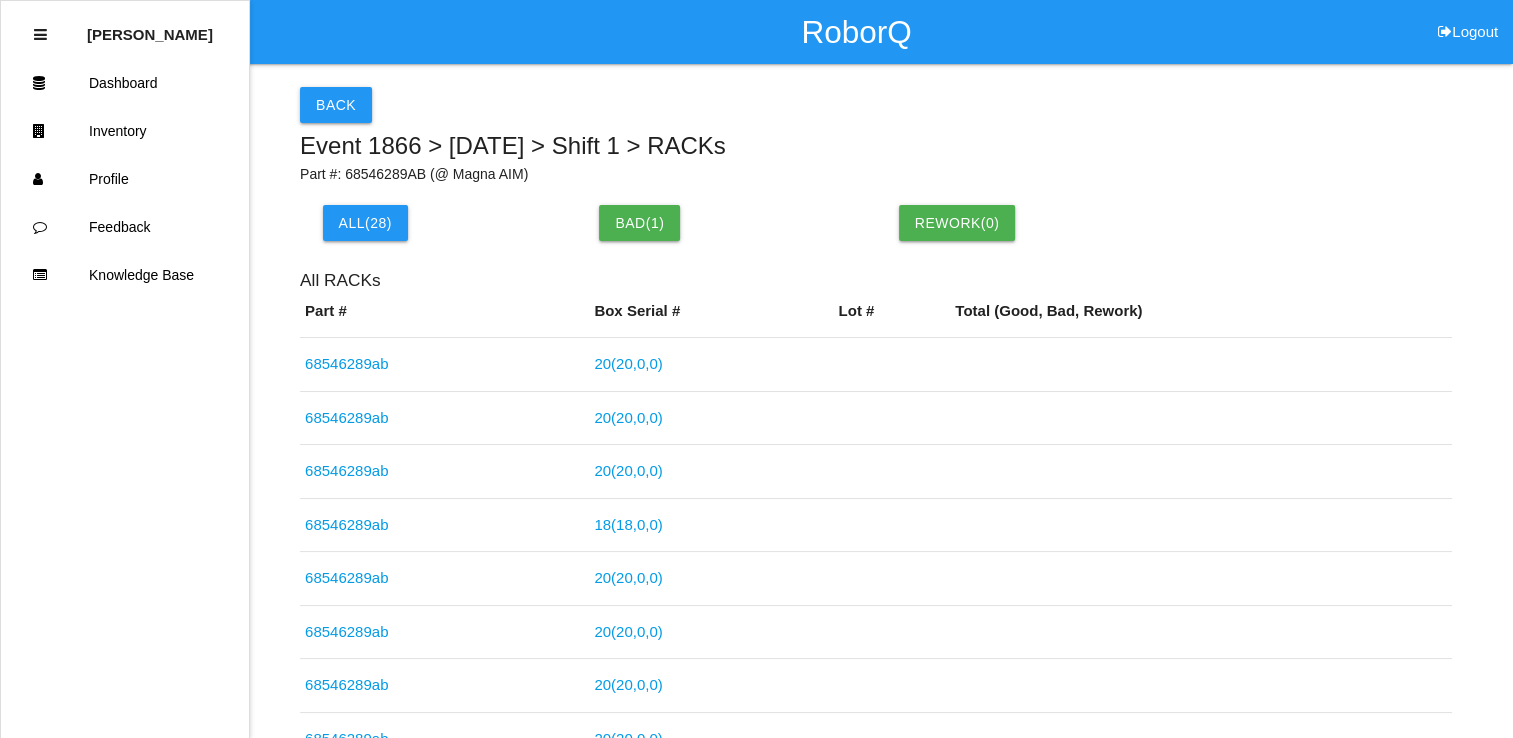 drag, startPoint x: 650, startPoint y: 215, endPoint x: 647, endPoint y: 241, distance: 26.172504 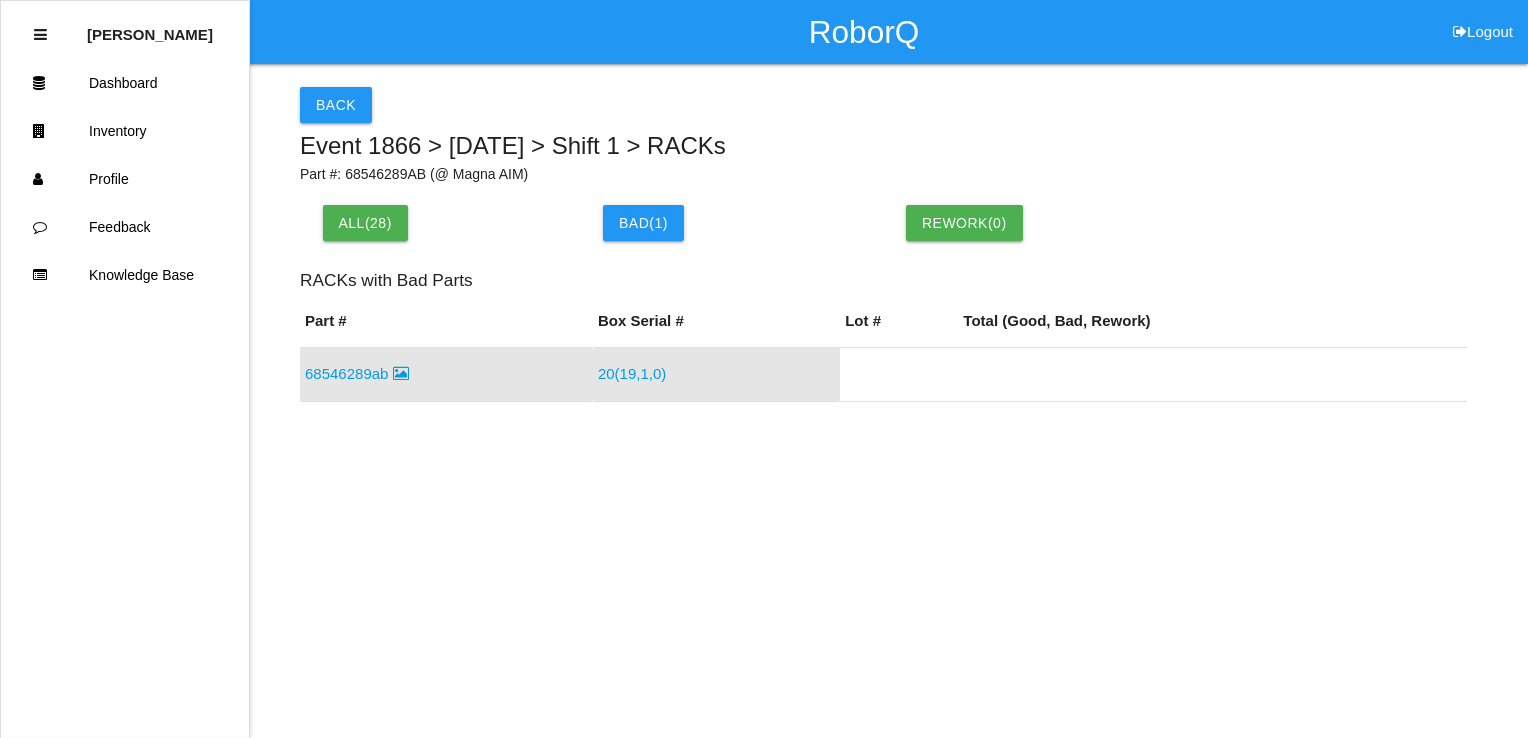 click on "20  ( 19 , 1 , 0 )" at bounding box center (632, 373) 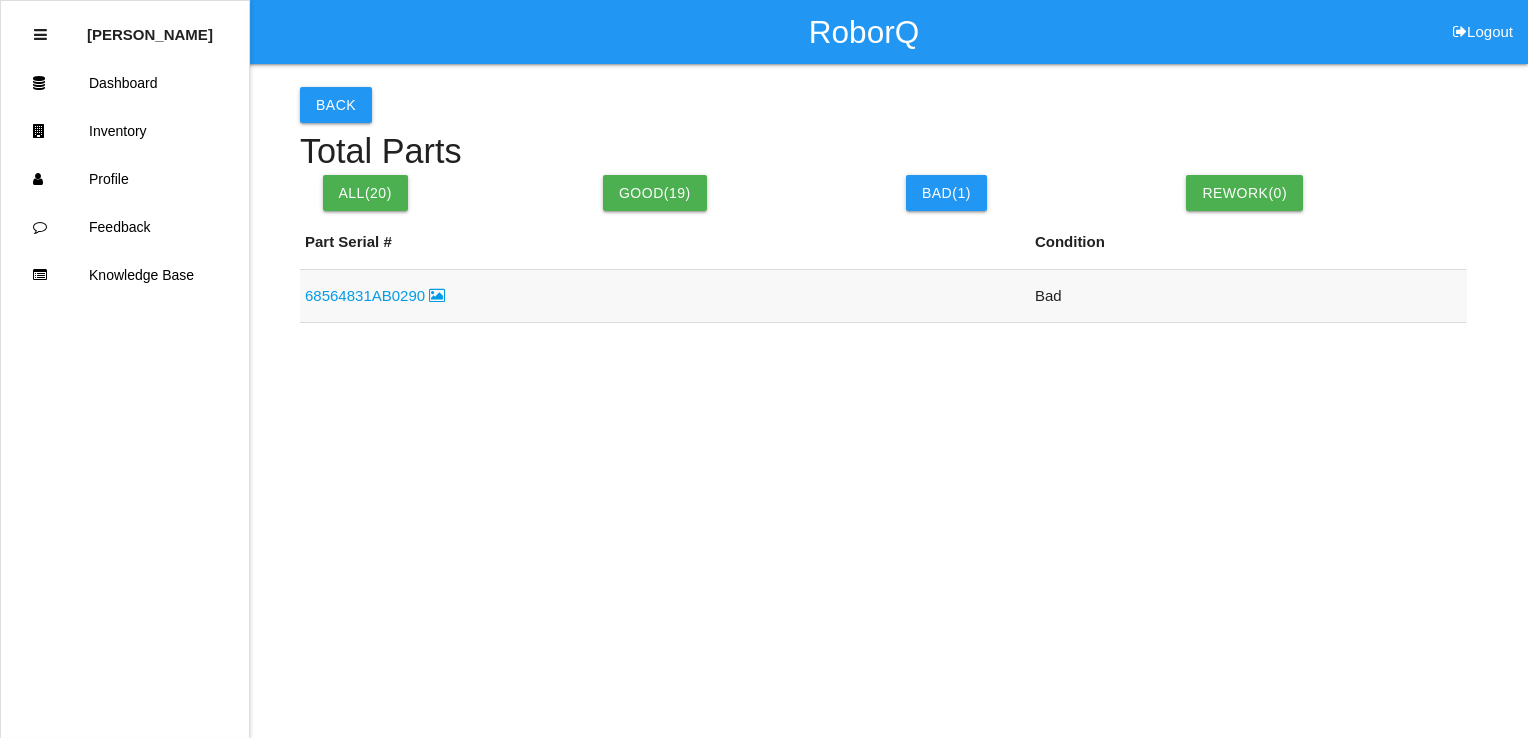click on "68564831AB0290" at bounding box center [375, 295] 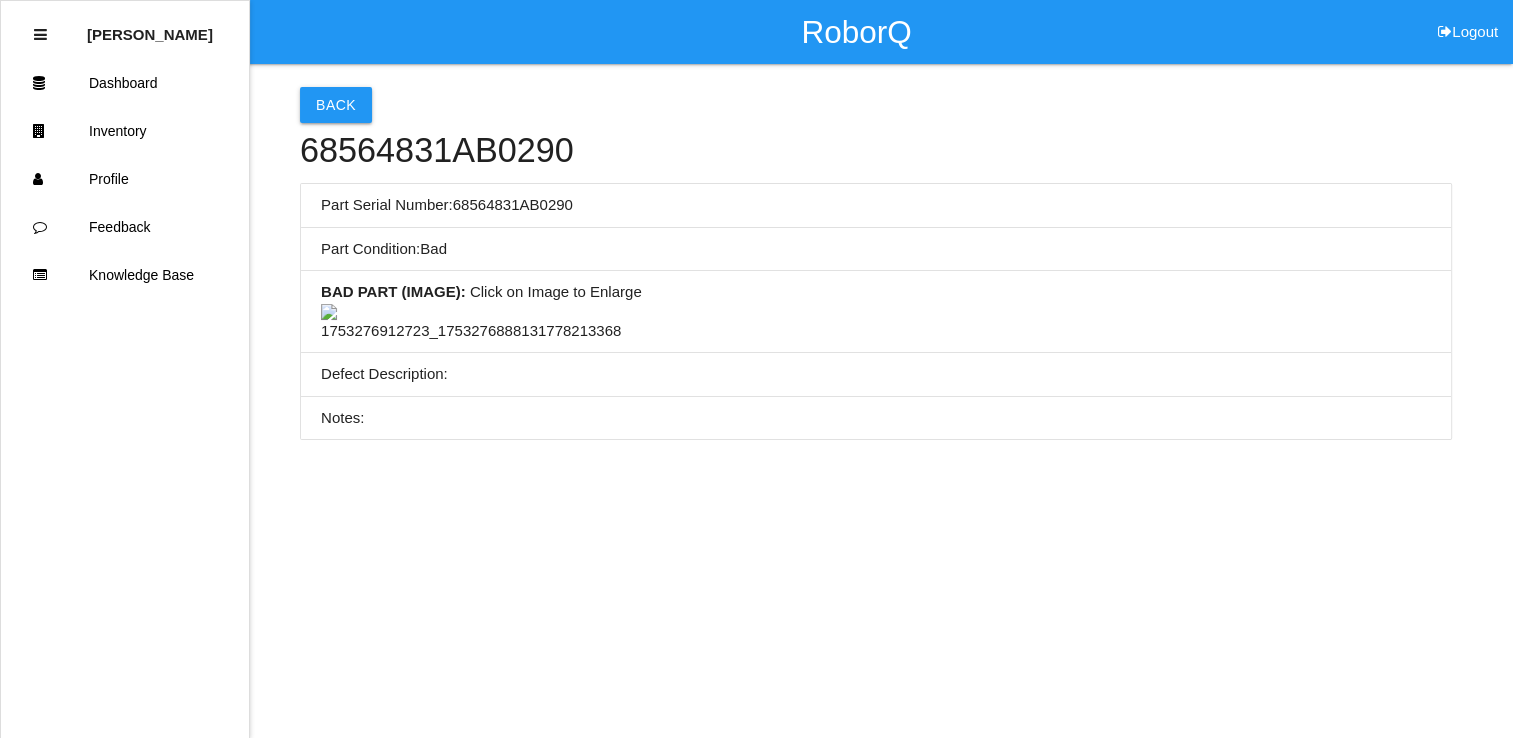 scroll, scrollTop: 0, scrollLeft: 0, axis: both 